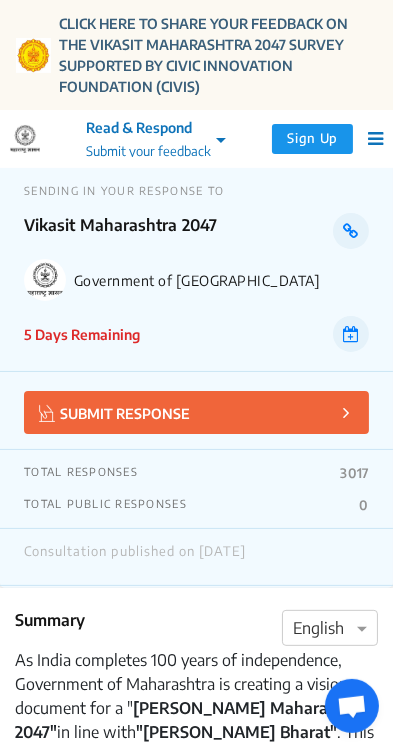 scroll, scrollTop: 6, scrollLeft: 0, axis: vertical 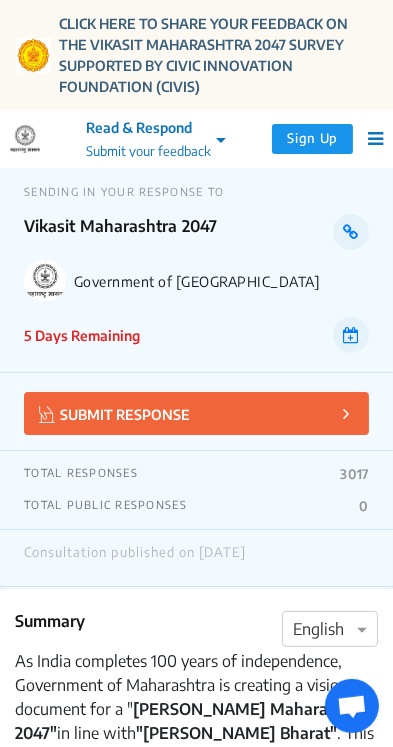 click on "SUBMIT RESPONSE" 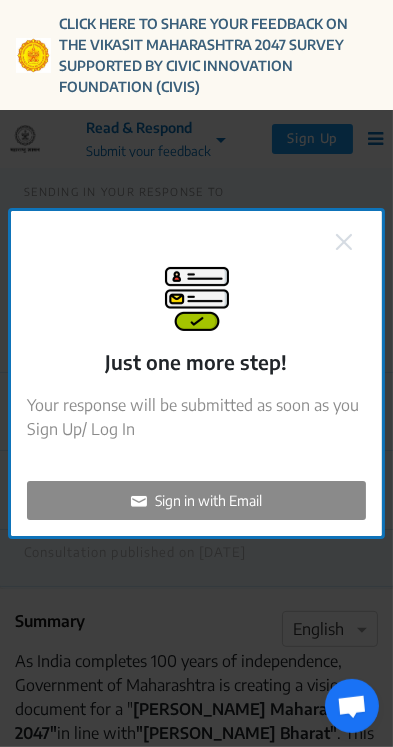 click 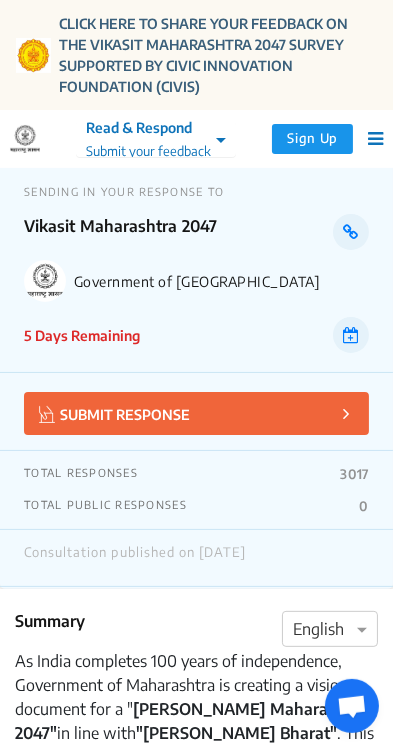 click at bounding box center [223, 139] 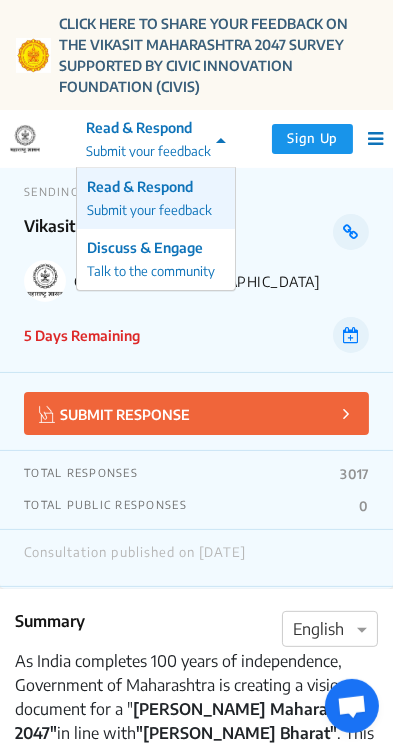 click at bounding box center (156, 137) 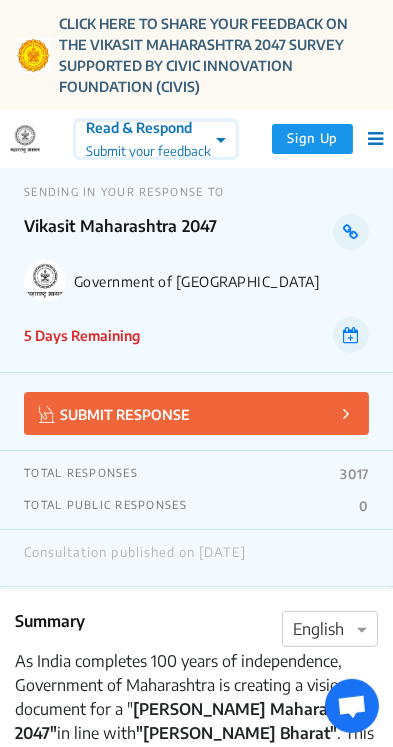click on "5 Days Remaining" 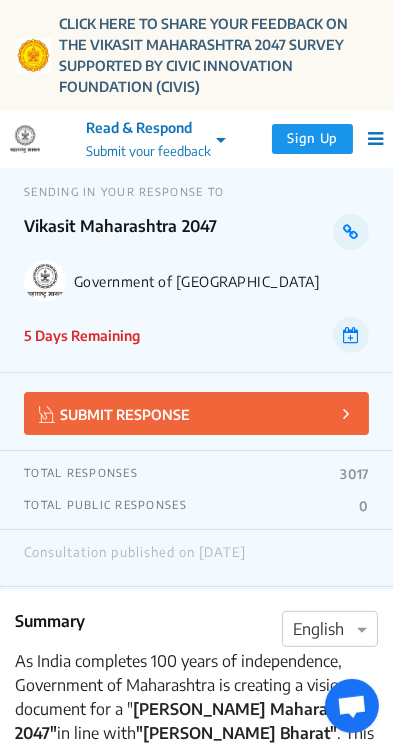 click on "Government of Maharashtra" 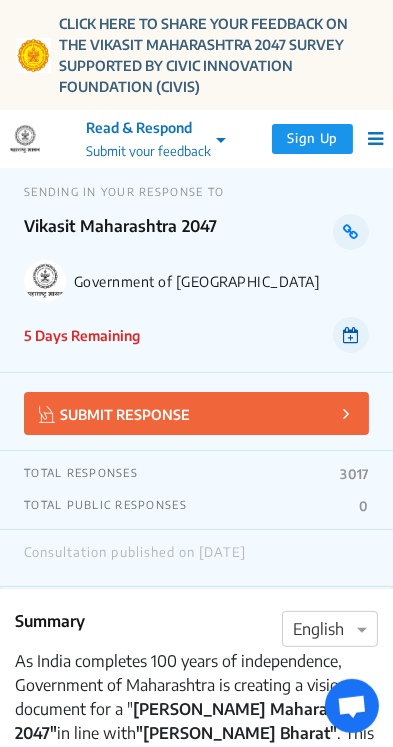 click 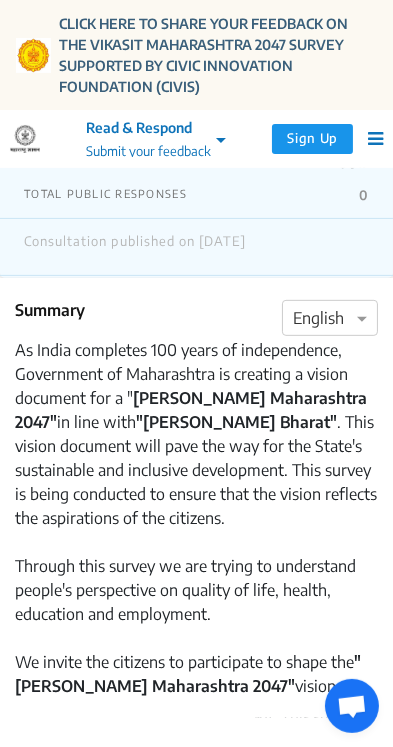 scroll, scrollTop: 313, scrollLeft: 0, axis: vertical 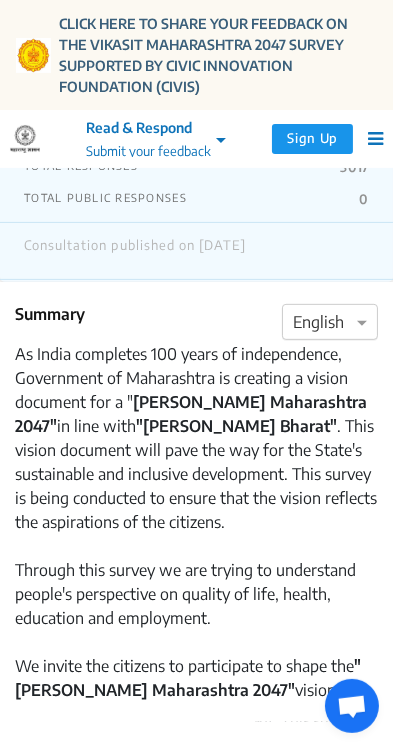 click 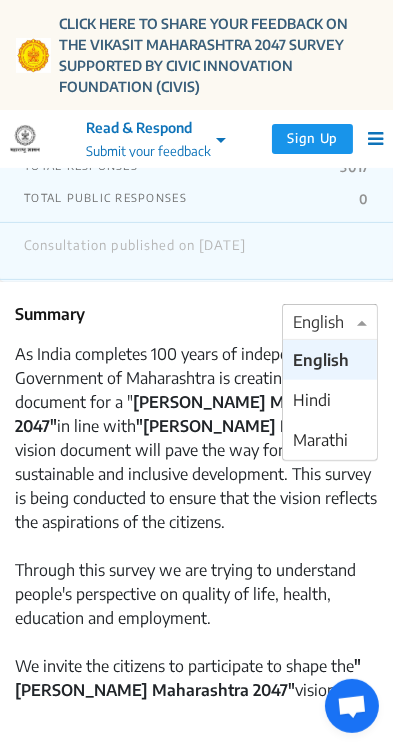 click on "Marathi" at bounding box center (320, 440) 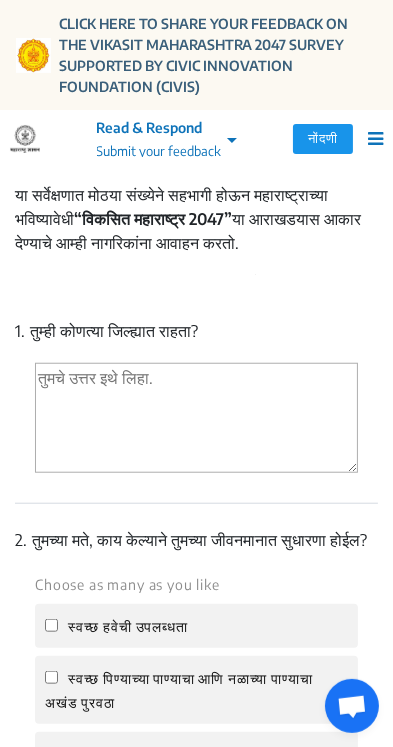 scroll, scrollTop: 786, scrollLeft: 0, axis: vertical 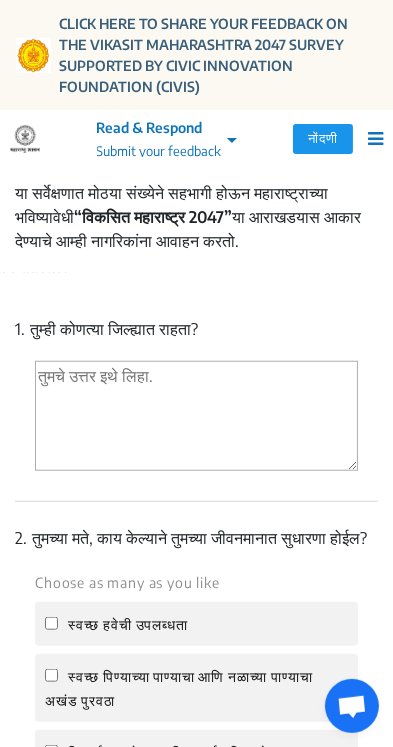 click at bounding box center (196, 416) 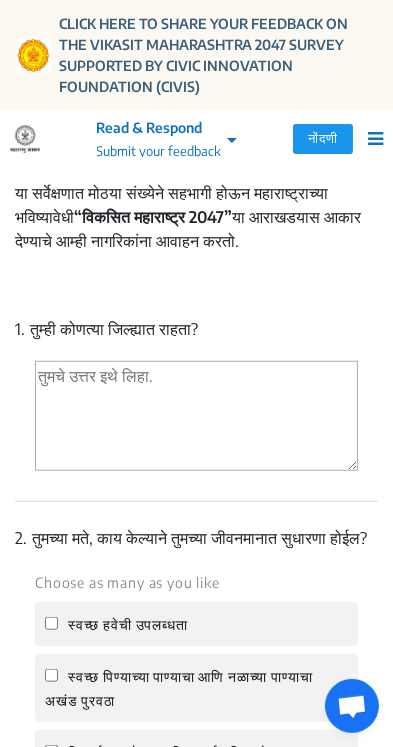 type on "C" 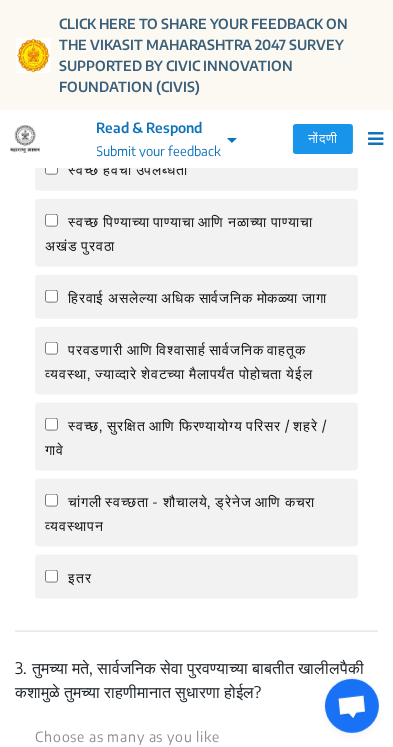 scroll, scrollTop: 1240, scrollLeft: 0, axis: vertical 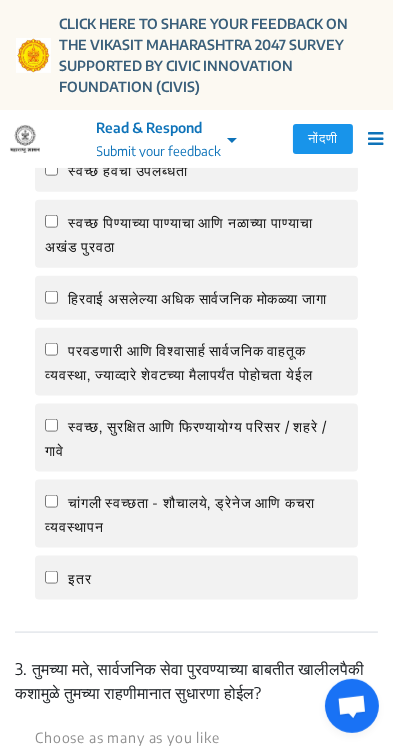 type on "Chhatrapati Sambhajinagar" 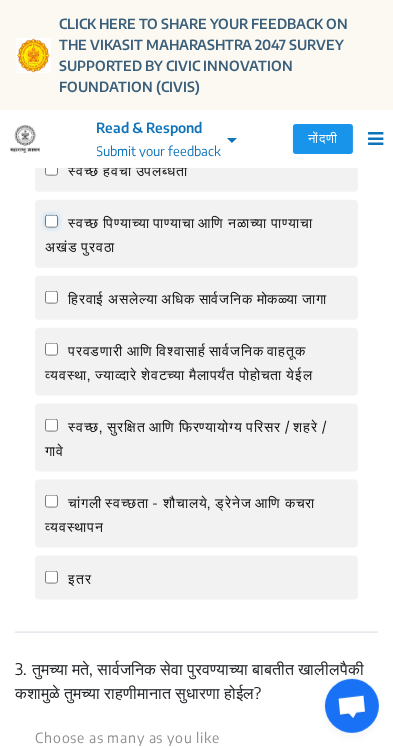 click on "स्वच्छ पिण्याच्या पाण्याचा आणि नळाच्या पाण्याचा अखंड पुरवठा" 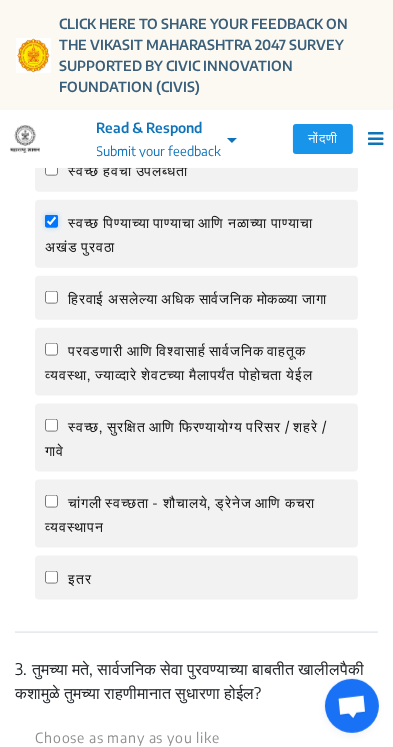 checkbox on "true" 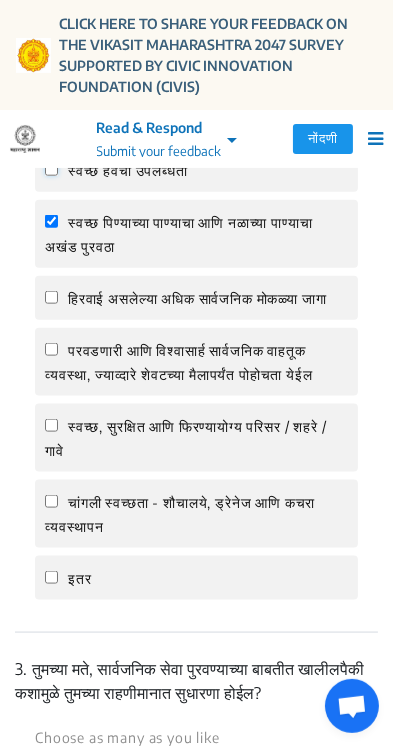 click on "स्वच्छ हवेची उपलब्धता" 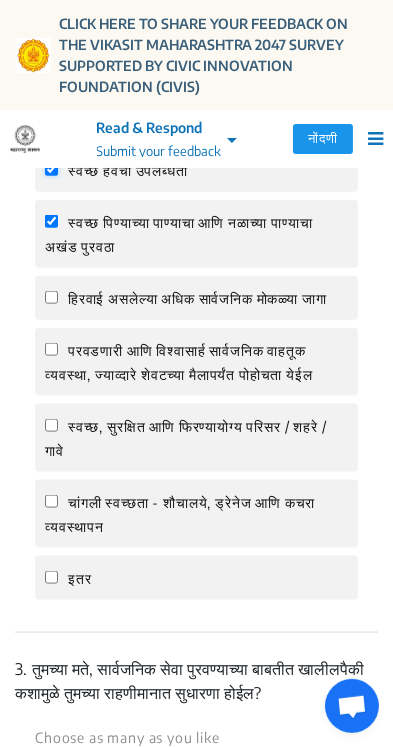 click on "स्वच्छ हवेची उपलब्धता" 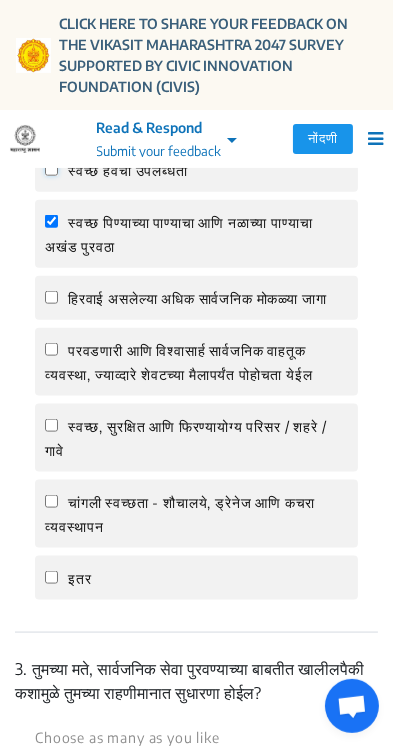 checkbox on "false" 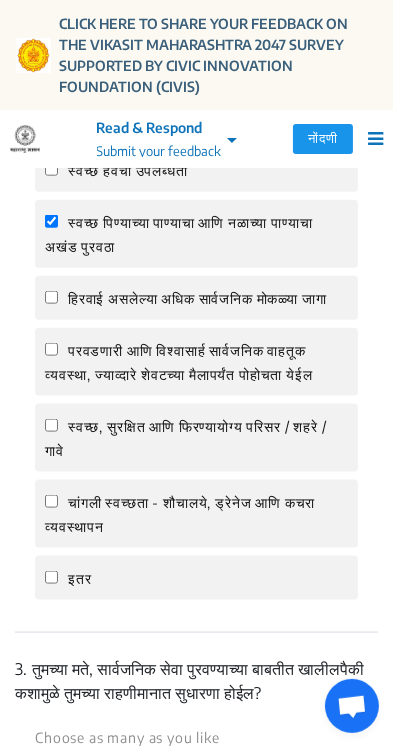 click on "हिरवाई असलेल्या  अधिक सार्वजनिक मोकळ्या जागा" 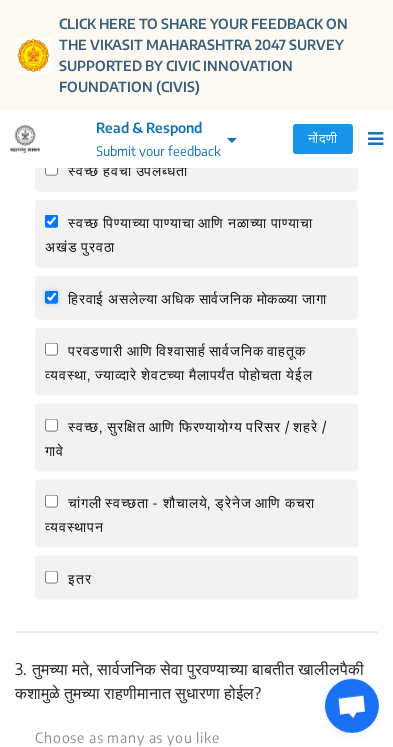 checkbox on "true" 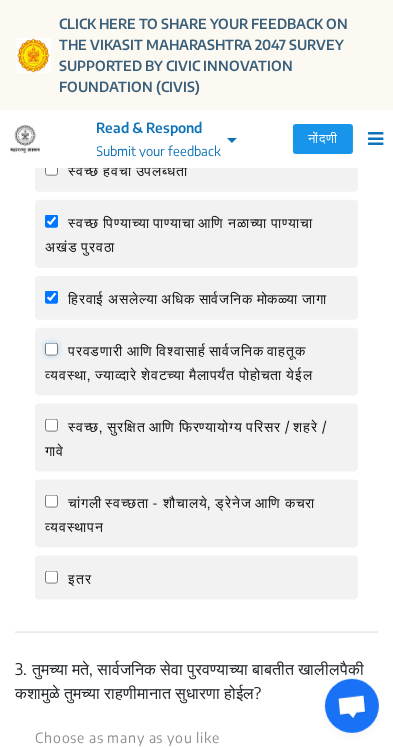 click on "परवडणारी आणि विश्वासार्ह सार्वजनिक वाहतूक व्यवस्था, ज्याव्दारे शेवटच्या मैलापर्यंत पोहोचता येईल" 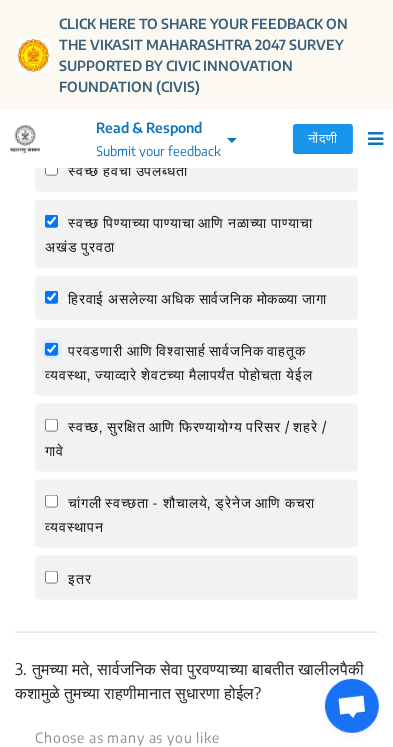 checkbox on "true" 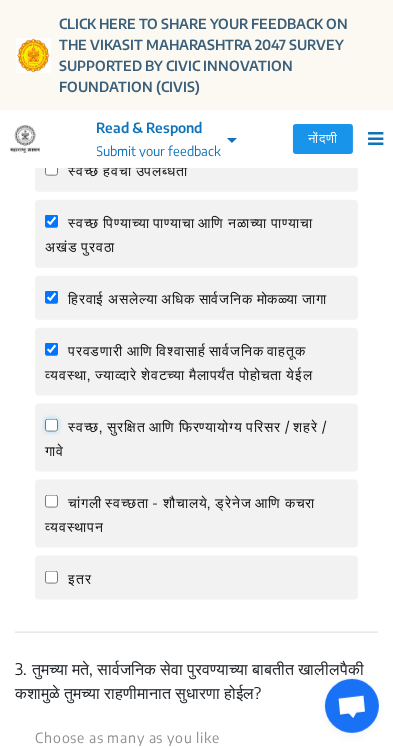 click on "स्वच्छ, सुरक्षित आणि फिरण्यायोग्य परिसर / शहरे / गावे" 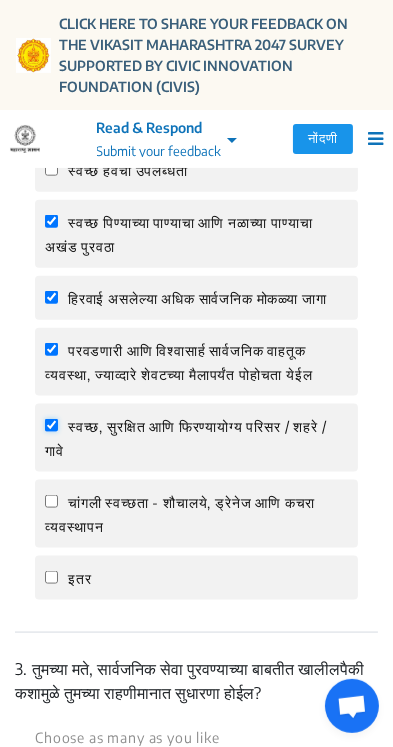checkbox on "true" 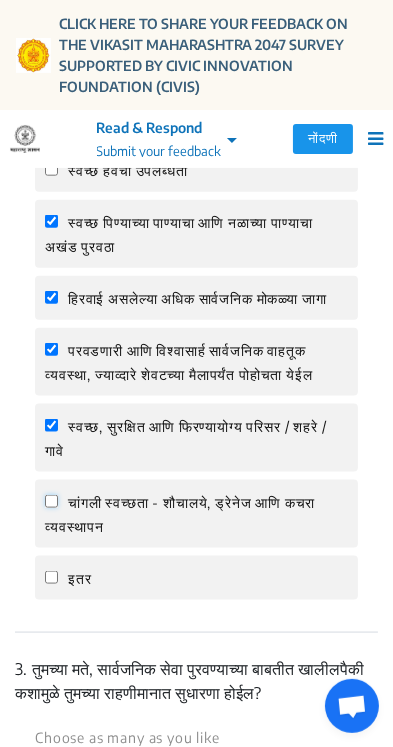 click on "चांगली स्वच्छता - शौचालये, ड्रेनेज आणि कचरा व्यवस्थापन" 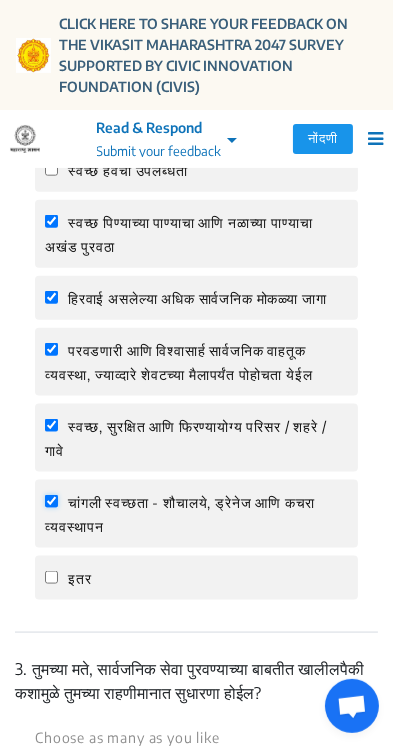 checkbox on "true" 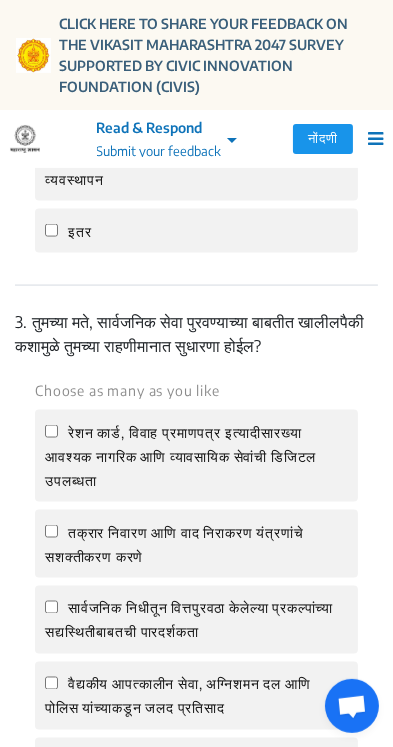 scroll, scrollTop: 1614, scrollLeft: 0, axis: vertical 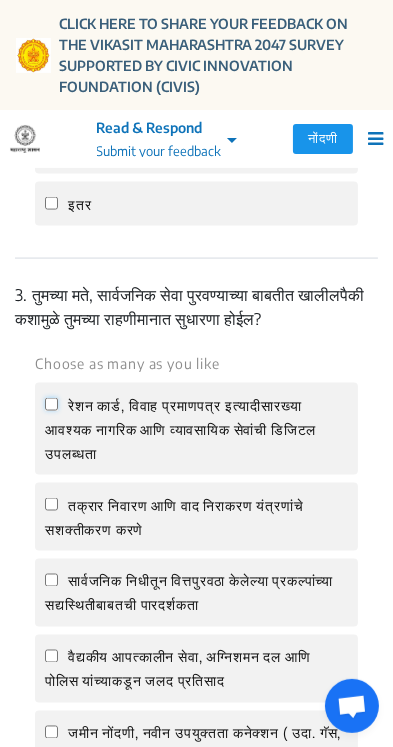click on "रेशन कार्ड, विवाह प्रमाणपत्र इत्यादीसारख्या आवश्यक नागरिक आणि व्यावसायिक सेवांची डिजिटल उपलब्धता" 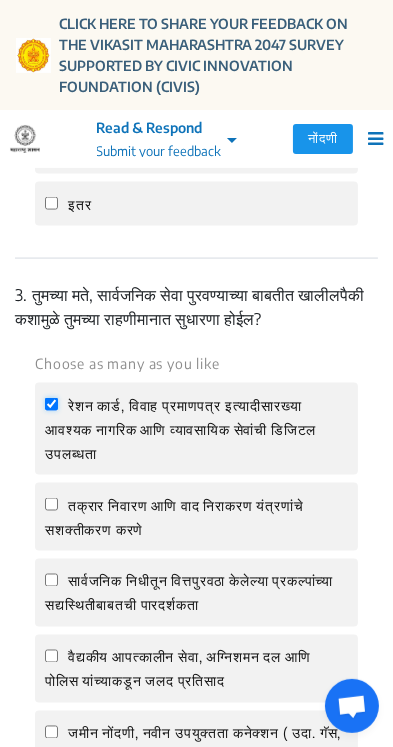 checkbox on "true" 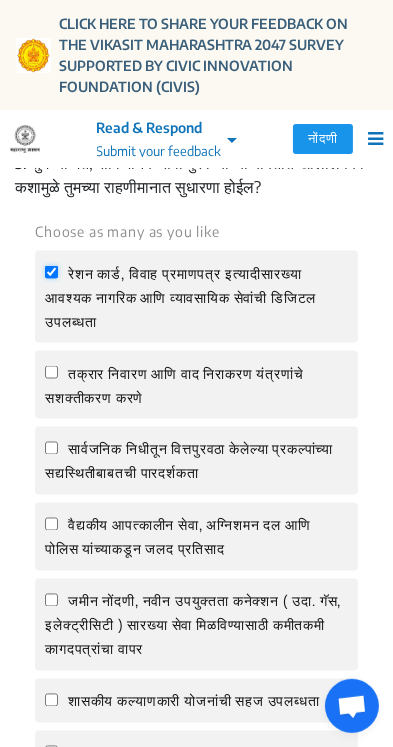 scroll, scrollTop: 1747, scrollLeft: 0, axis: vertical 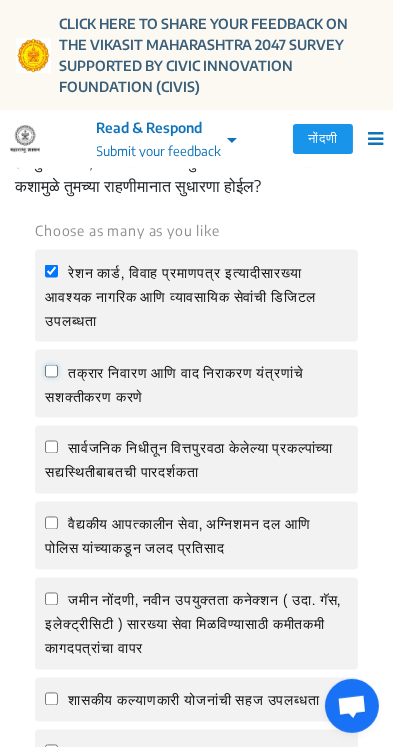 click on "तक्रार निवारण आणि वाद निराकरण यंत्रणांचे सशक्तीकरण करणे" 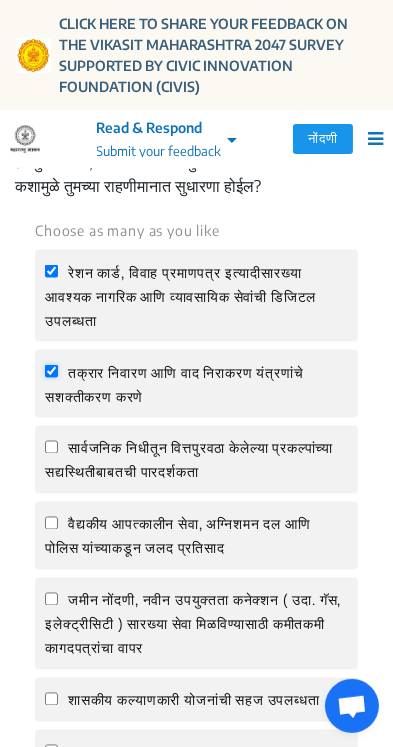 checkbox on "true" 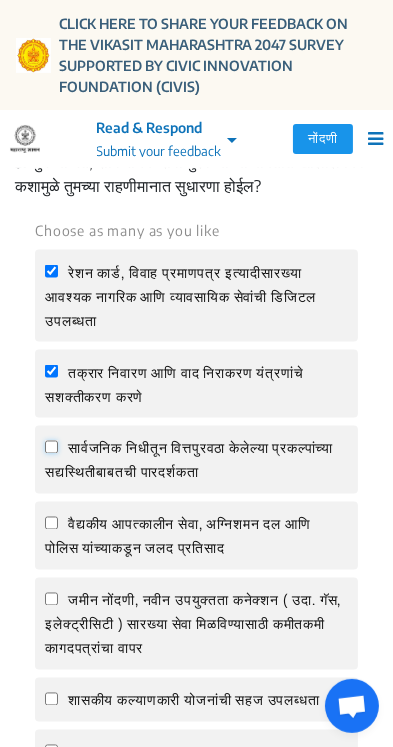 click on "सार्वजनिक निधीतून वित्तपुरवठा केलेल्या प्रकल्पांच्या सद्यस्थितीबाबतची पारदर्शकता" 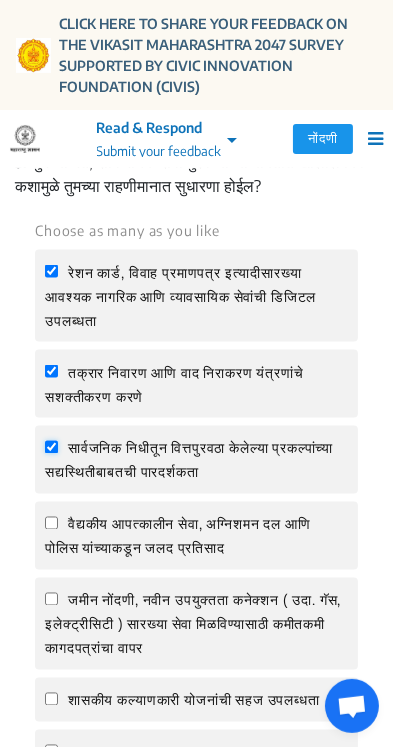 checkbox on "true" 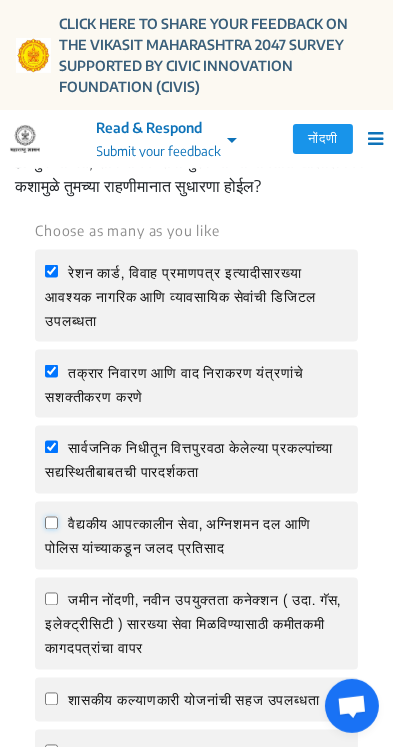 click on "वैद्यकीय आपत्कालीन सेवा, अग्निशमन दल आणि पोलिस यांच्याकडून जलद प्रतिसाद" 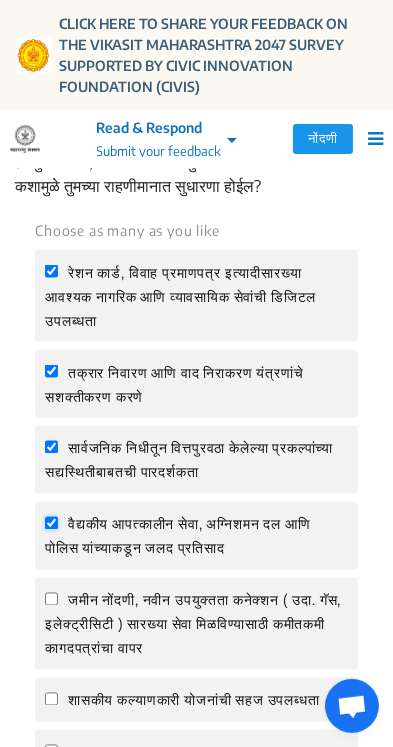 checkbox on "true" 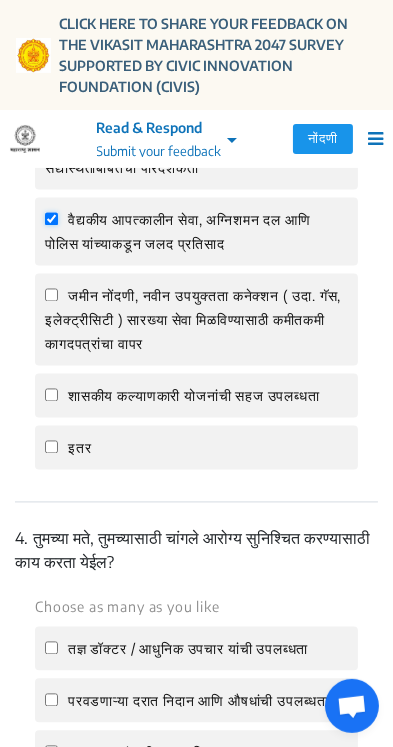 scroll, scrollTop: 2052, scrollLeft: 0, axis: vertical 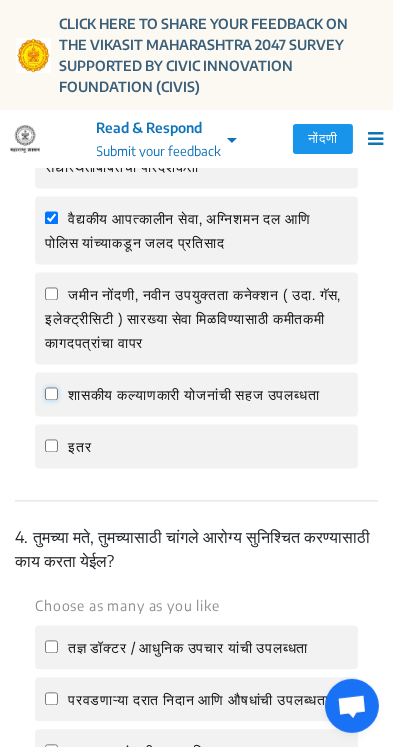 click on "शासकीय कल्याणकारी योजनांची सहज उपलब्धता" 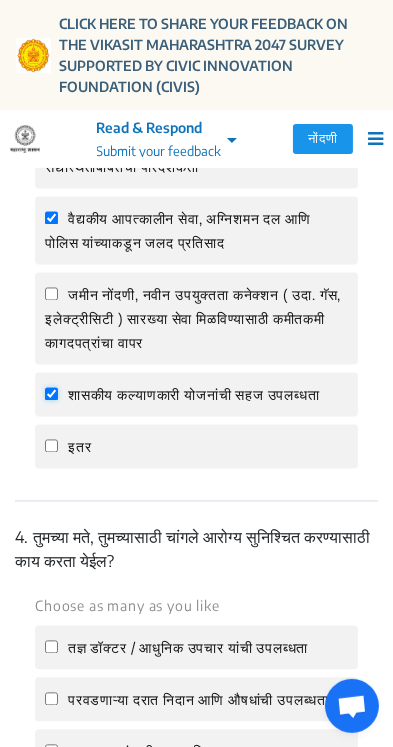 checkbox on "true" 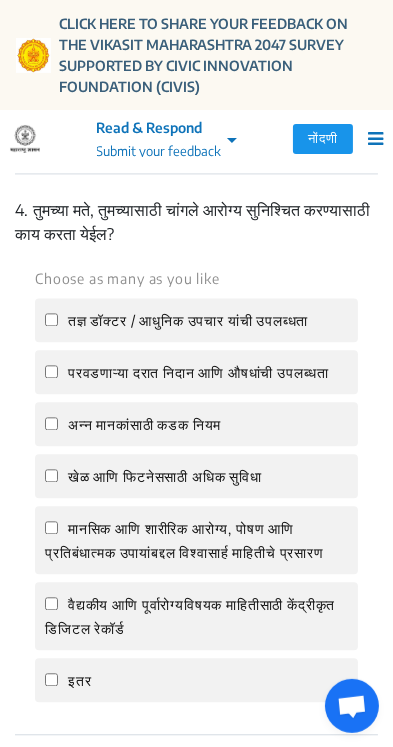 scroll, scrollTop: 2381, scrollLeft: 0, axis: vertical 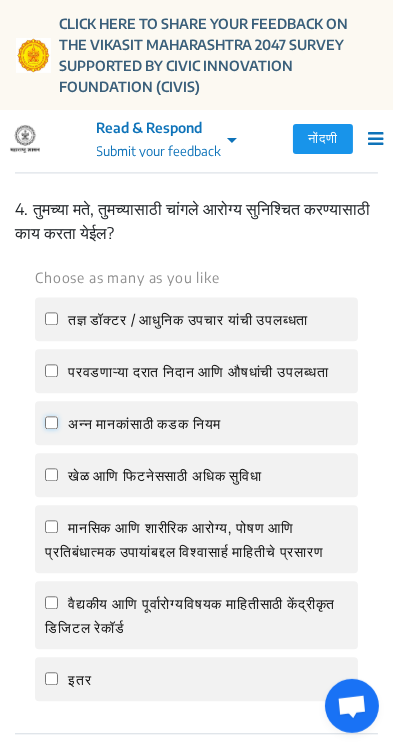 click on "अन्न मानकांसाठी कडक नियम" 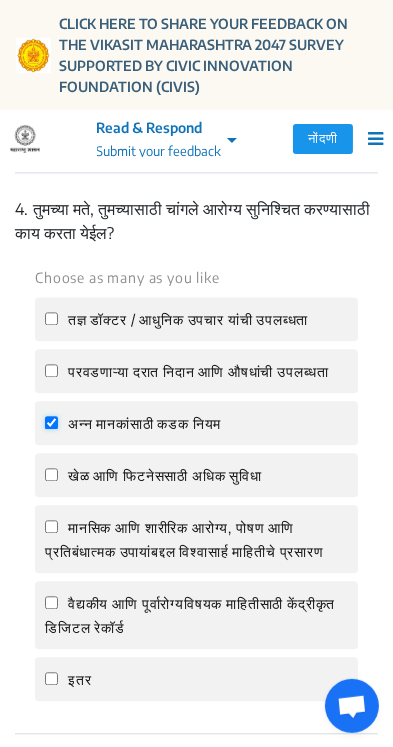 checkbox on "true" 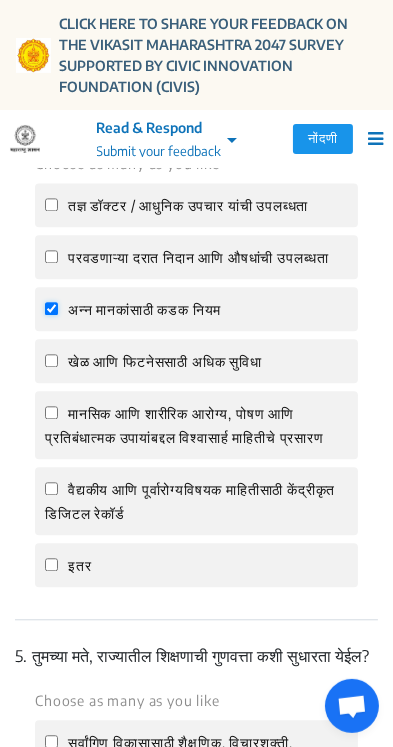 scroll, scrollTop: 2497, scrollLeft: 0, axis: vertical 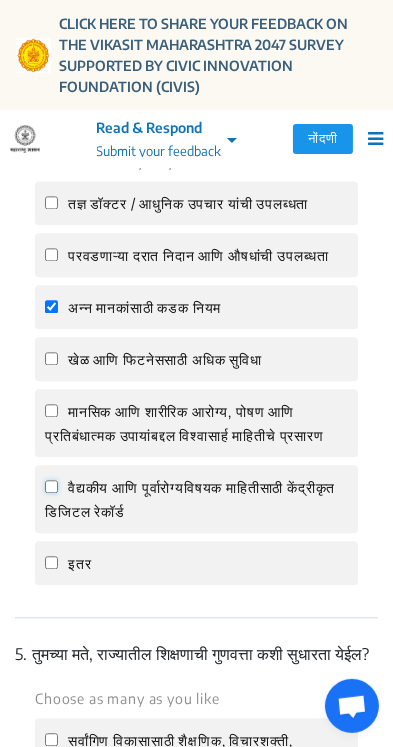 click on "वैद्यकीय आणि पूर्वारोग्यविषयक माहितीसाठी केंद्रीकृत डिजिटल रेकॉर्ड" 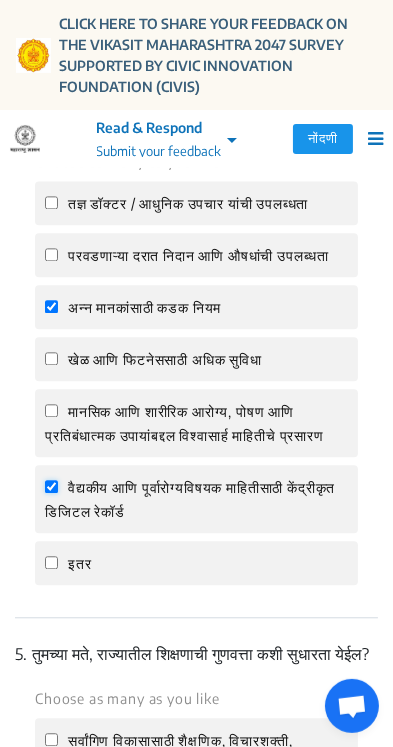 checkbox on "true" 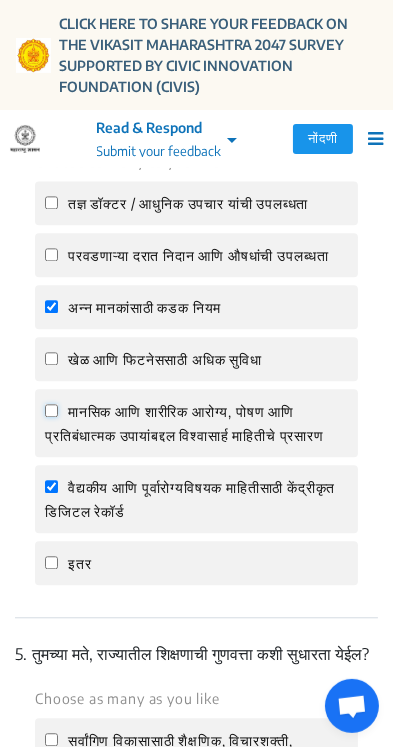 click on "मानसिक आणि शारीरिक आरोग्य, पोषण आणि प्रतिबंधात्मक उपायांबद्दल विश्वासार्ह माहितीचे प्रसारण" 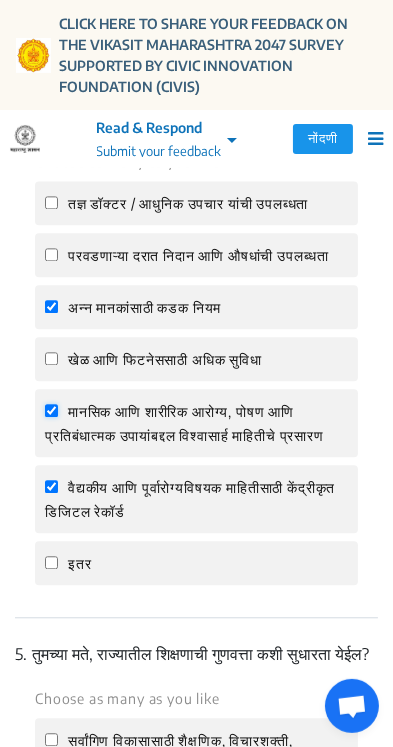 checkbox on "true" 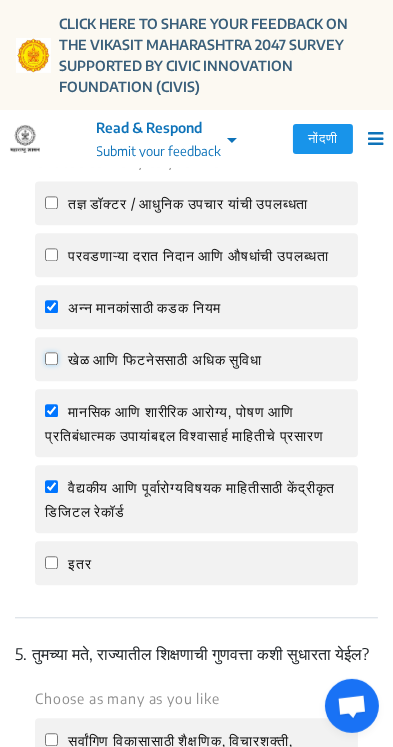 click on "खेळ आणि फिटनेससाठी अधिक सुविधा" 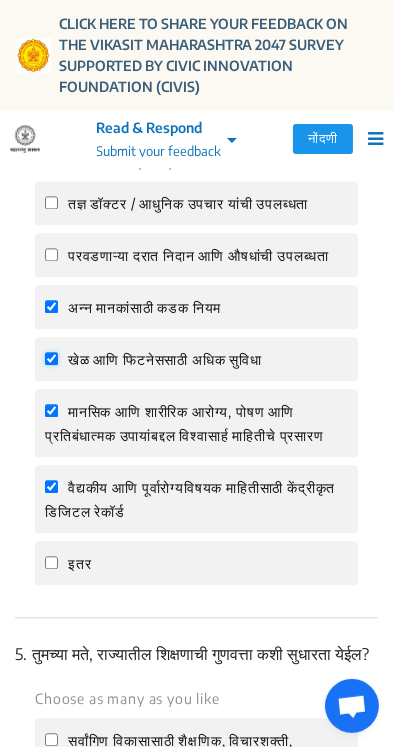 checkbox on "true" 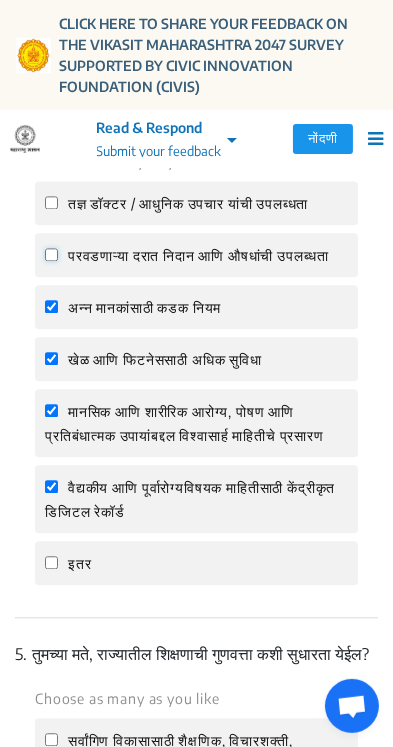 click on "परवडणाऱ्या दरात निदान आणि औषधांची उपलब्धता" 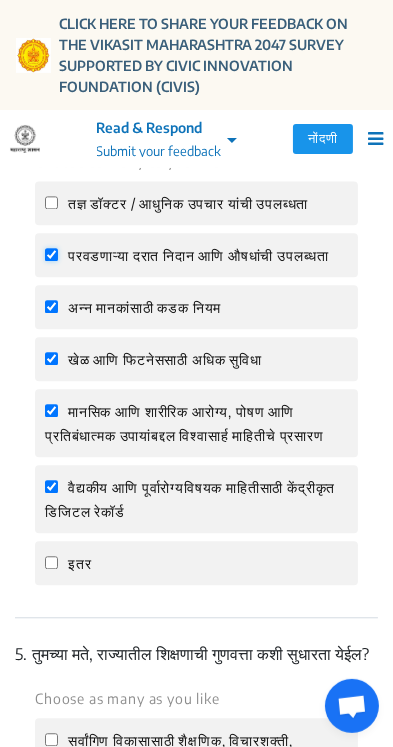 checkbox on "true" 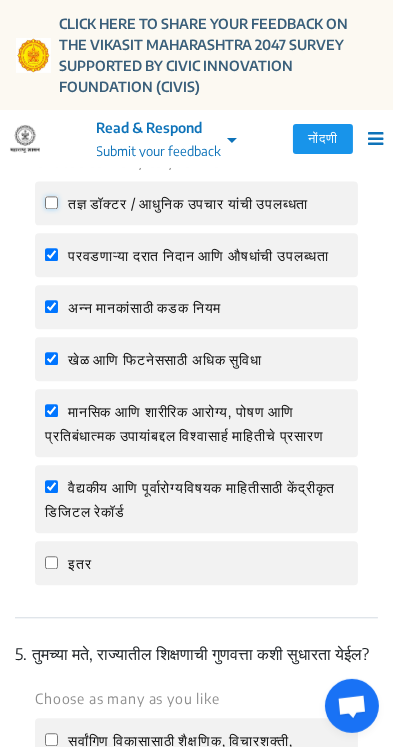 click on "तज्ञ डॉक्टर / आधुनिक उपचार यांची उपलब्धता" 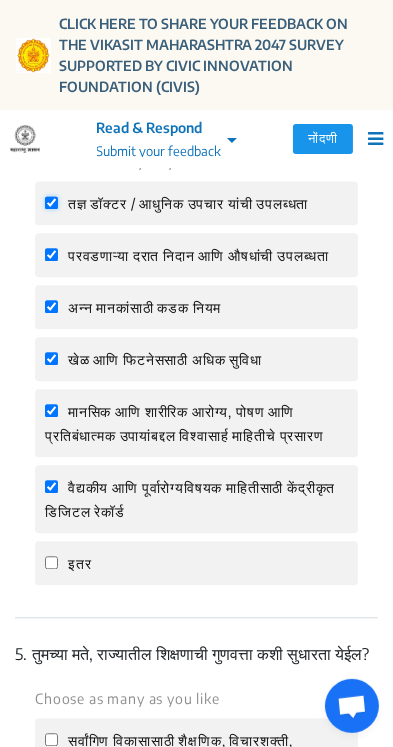 checkbox on "true" 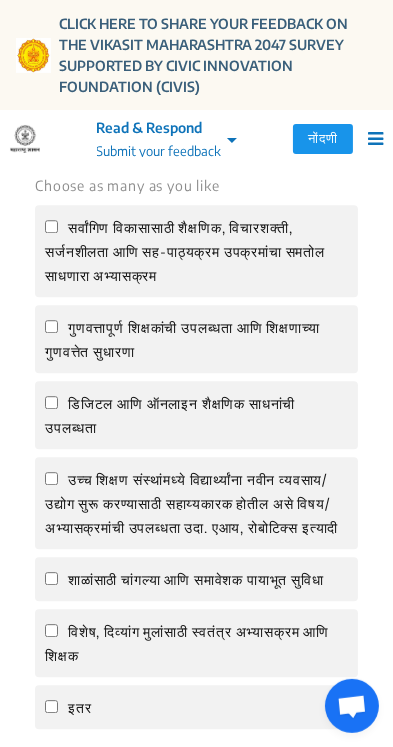 scroll, scrollTop: 3014, scrollLeft: 0, axis: vertical 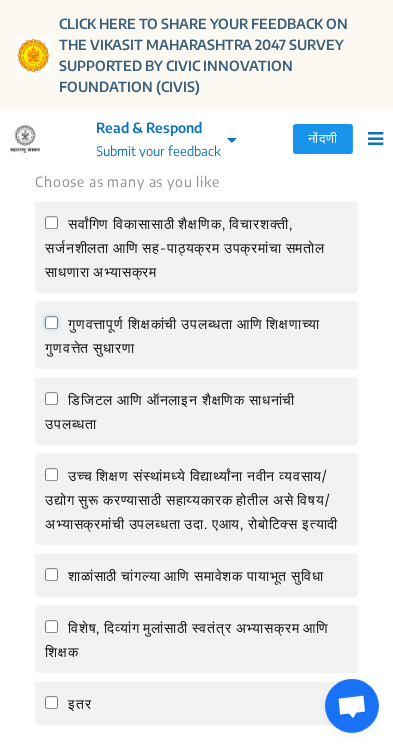 click on "गुणवत्तापूर्ण शिक्षकांची उपलब्धता आणि शिक्षणाच्या गुणवत्तेत सुधारणा" 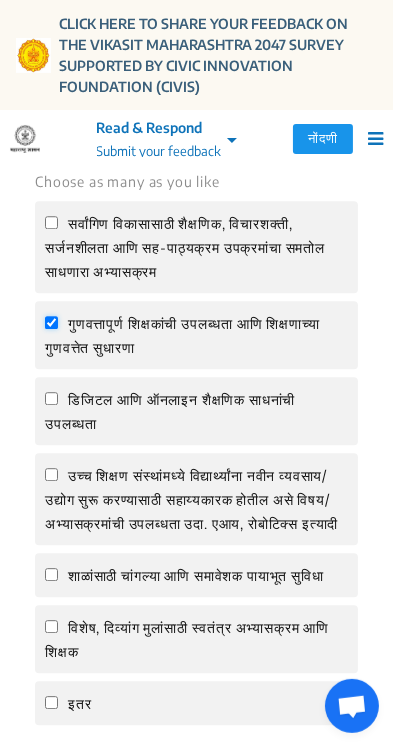 checkbox on "true" 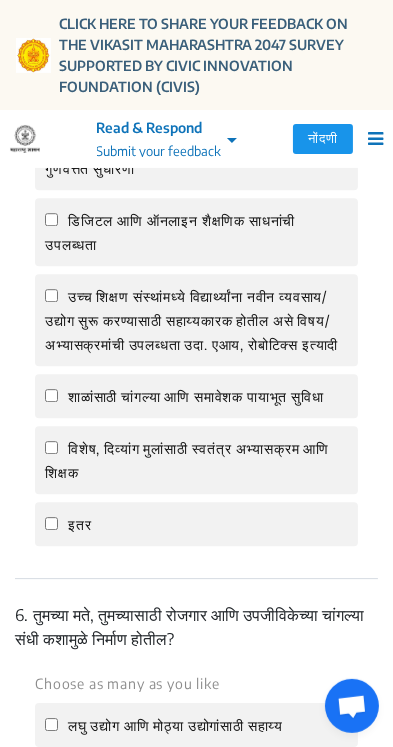 scroll, scrollTop: 3193, scrollLeft: 0, axis: vertical 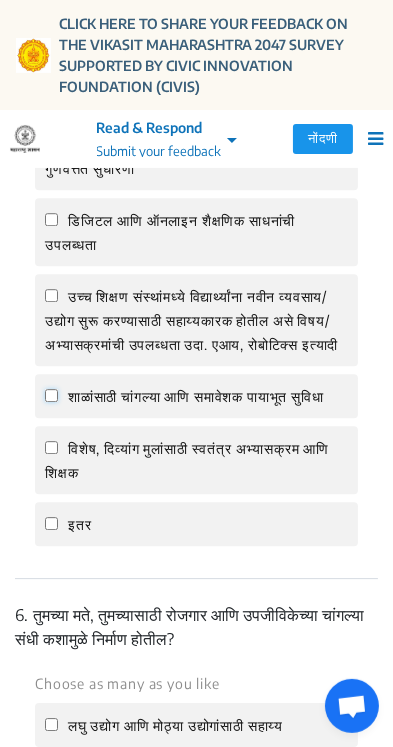 click on "शाळांसाठी चांगल्या आणि समावेशक पायाभूत सुविधा" 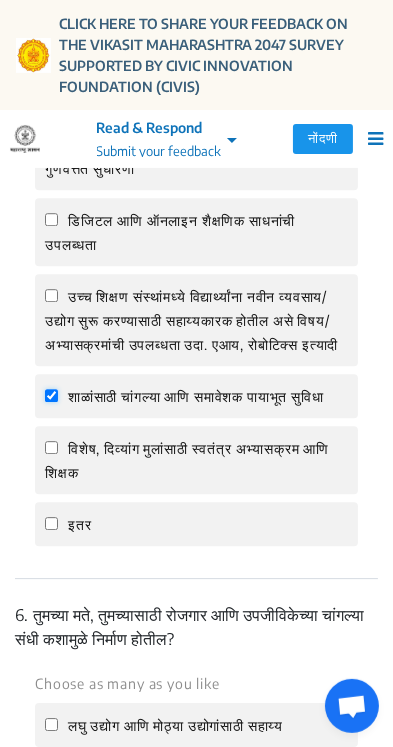 checkbox on "true" 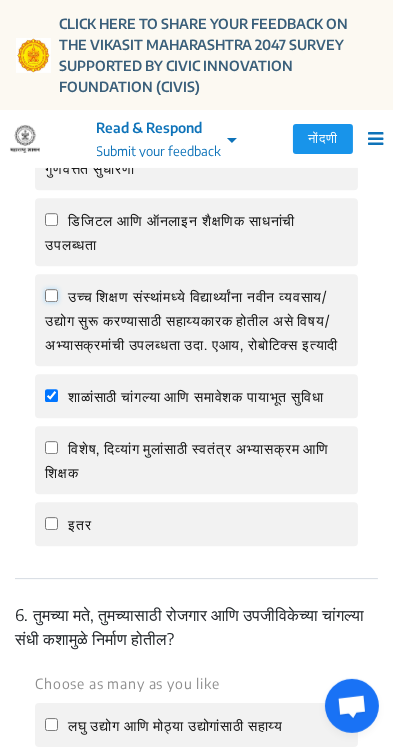 click on "उच्च शिक्षण संस्थांमध्ये विद्यार्थ्यांना नवीन व्यवसाय/उद्योग सुरू करण्यासाठी सहाय्यकारक होतील असे विषय/अभ्यासक्रमांची उपलब्धता उदा. एआय, रोबोटिक्स इत्यादी" 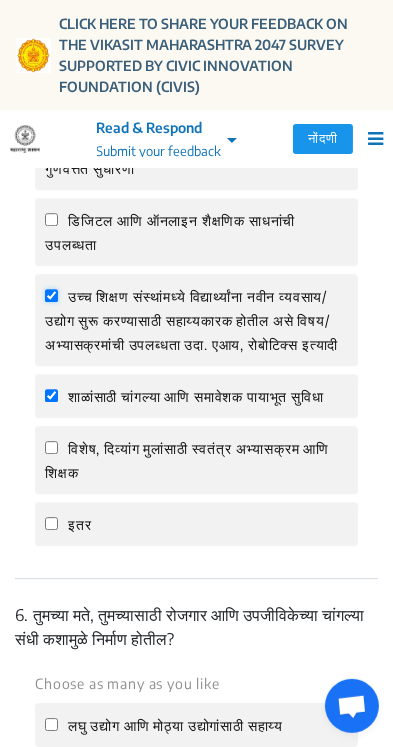 checkbox on "true" 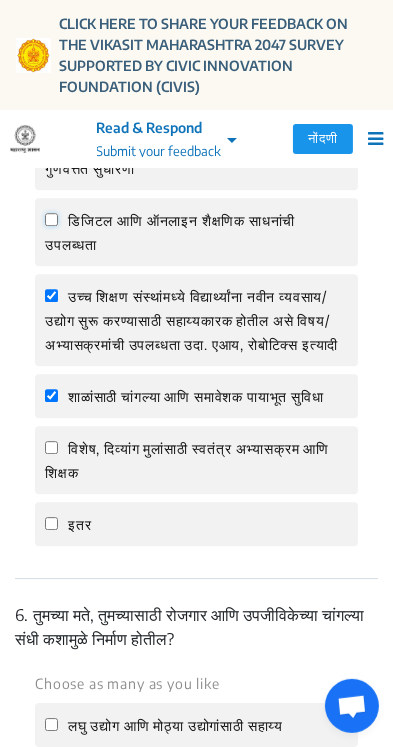 click on "डिजिटल आणि ऑनलाइन शैक्षणिक साधनांची उपलब्धता" 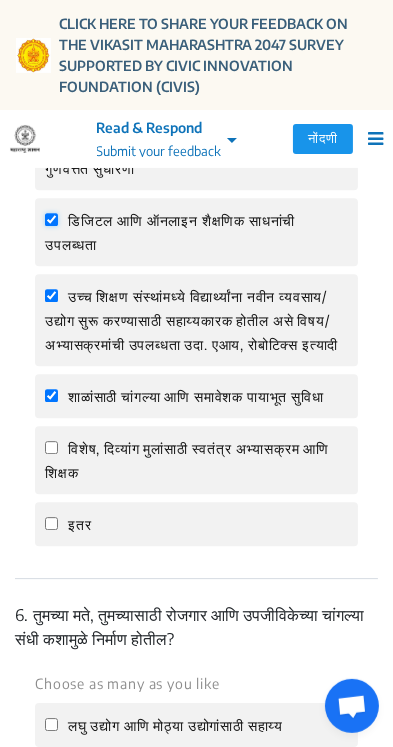 checkbox on "true" 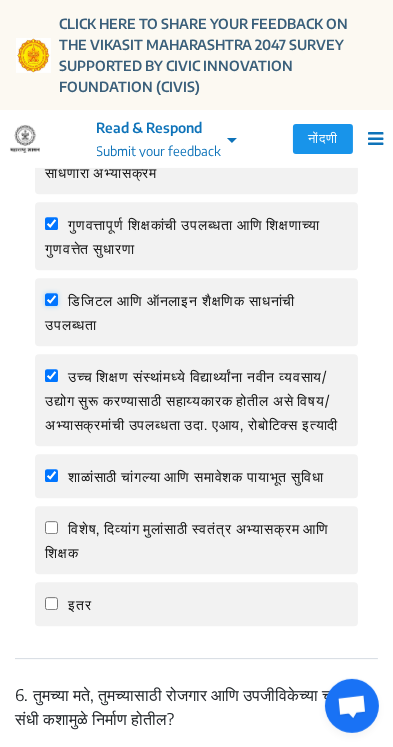 scroll, scrollTop: 3111, scrollLeft: 0, axis: vertical 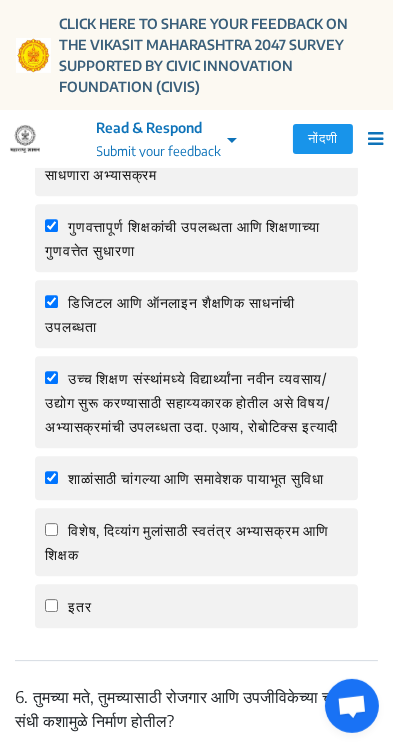 click on "सर्वांगिण विकासासाठी शैक्षणिक, विचारशक्ती, सर्जनशीलता आणि सह-पाठ्यक्रम उपक्रमांचा समतोल साधणारा अभ्यासक्रम" 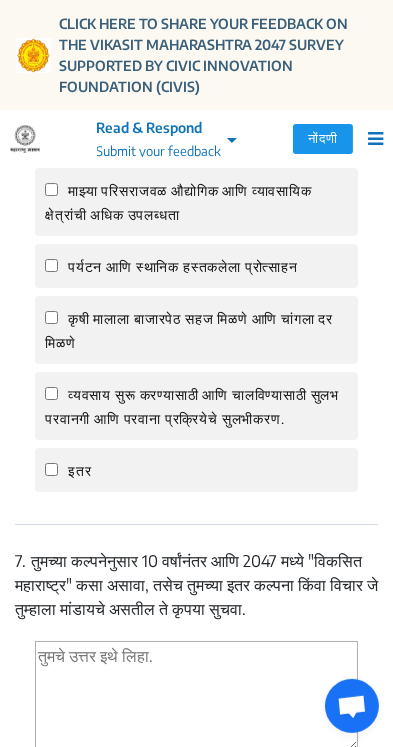scroll, scrollTop: 3854, scrollLeft: 0, axis: vertical 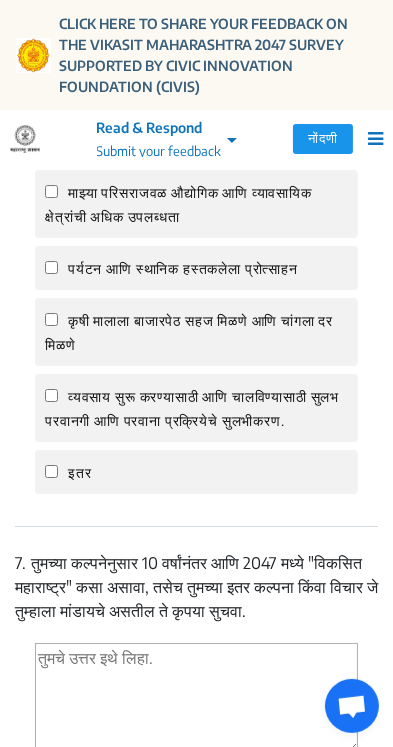 click on "कृषी मालाला बाजारपेठ सहज मिळणे आणि चांगला दर मिळणे" 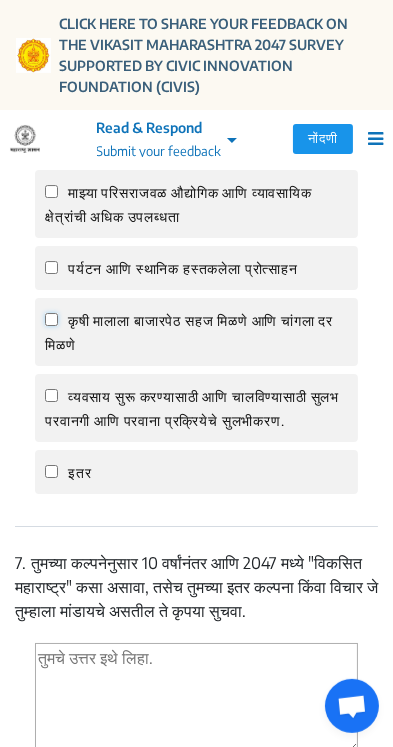 click on "कृषी मालाला बाजारपेठ सहज मिळणे आणि चांगला दर मिळणे" 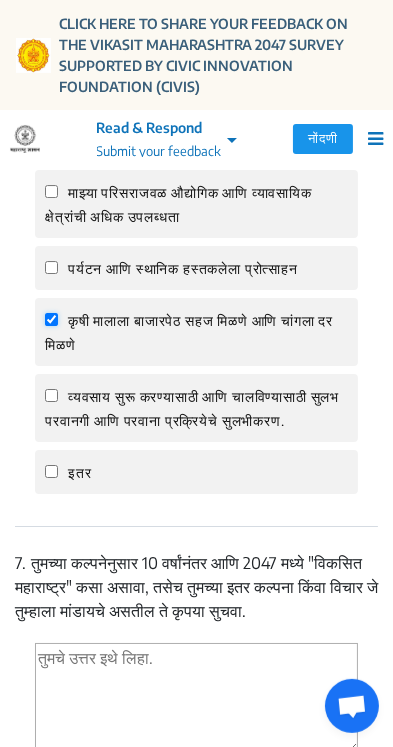 checkbox on "true" 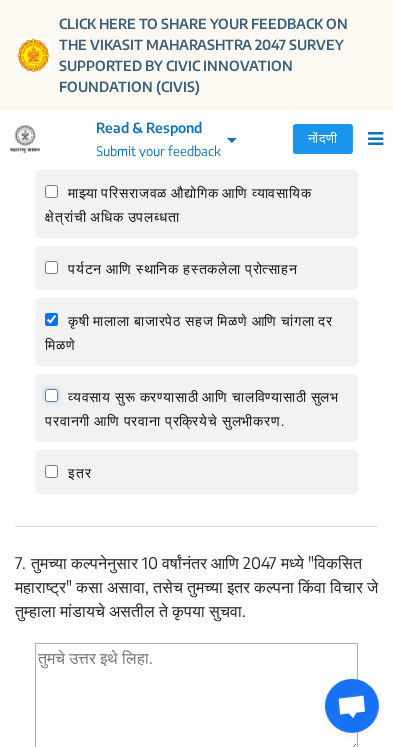 click on "व्यवसाय सुरू करण्यासाठी आणि चालविण्यासाठी सुलभ परवानगी आणि परवाना प्रक्रियेचे सुलभीकरण." 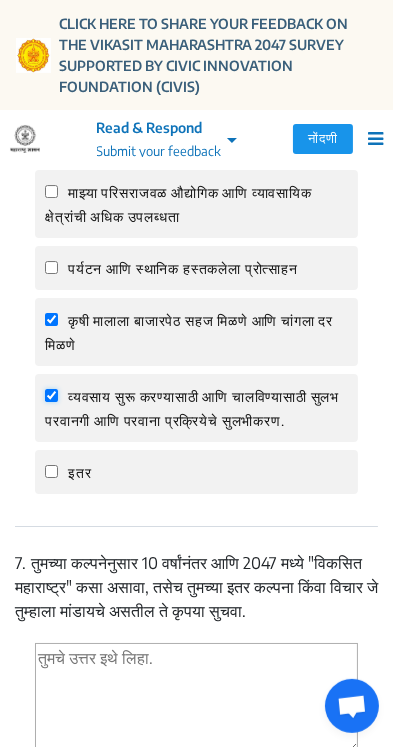 checkbox on "true" 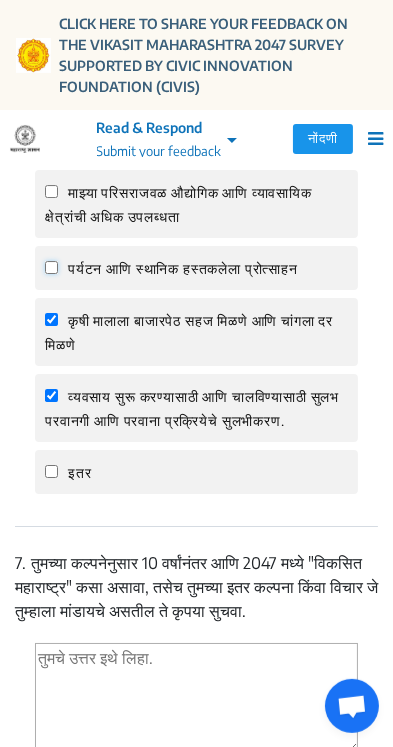 click on "पर्यटन आणि स्थानिक हस्तकलेला प्रोत्साहन" 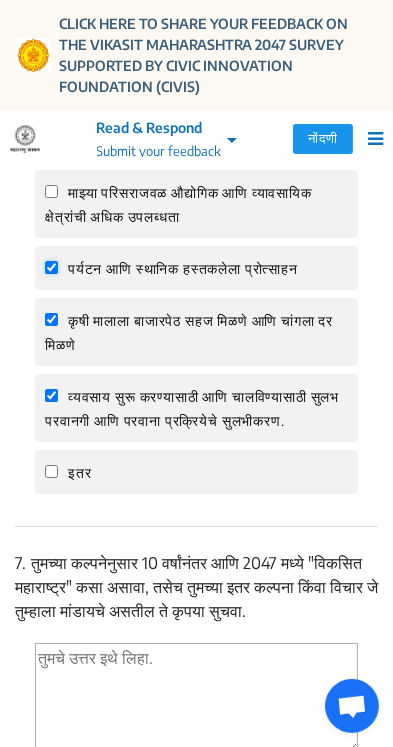 checkbox on "true" 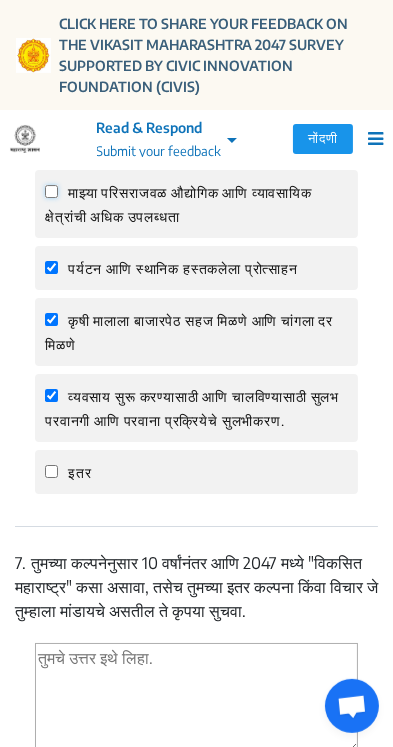 click on "माझ्या परिसराजवळ  औद्योगिक आणि व्यावसायिक क्षेत्रांची अधिक उपलब्धता" 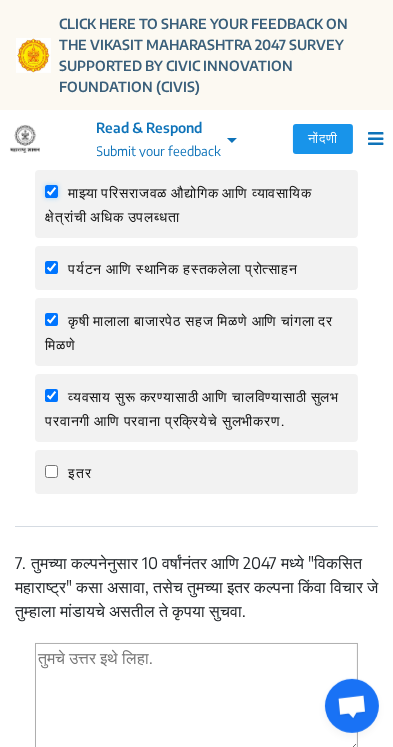 checkbox on "true" 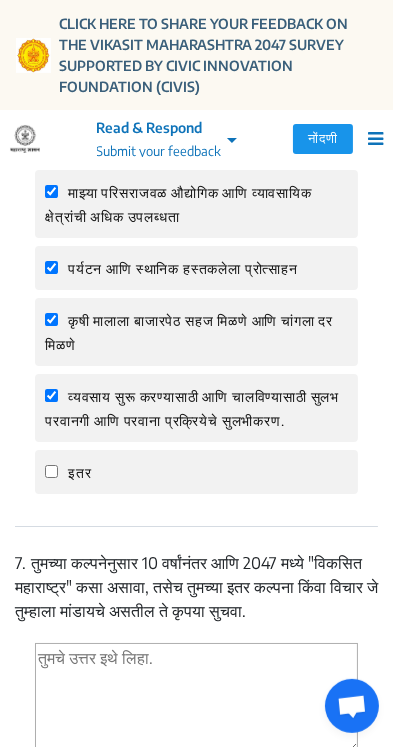 click on "नोकरीच्या तयारीसाठी अभ्यासक्रम जसे की संवाद कौशल्य, एआय, व्यवस्थापन, डिजिटल कौशल्ये इ." 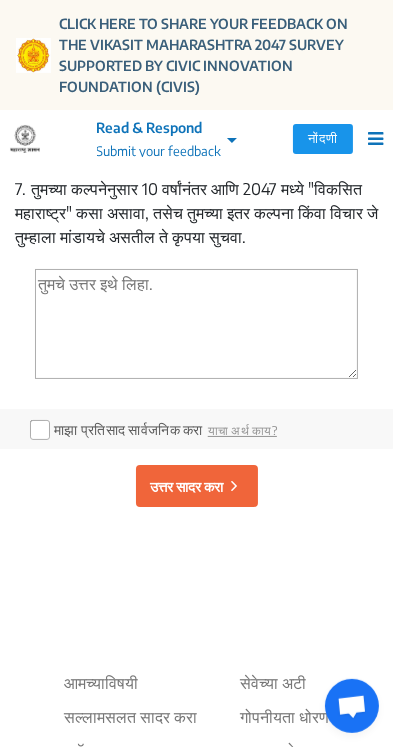 scroll, scrollTop: 4228, scrollLeft: 0, axis: vertical 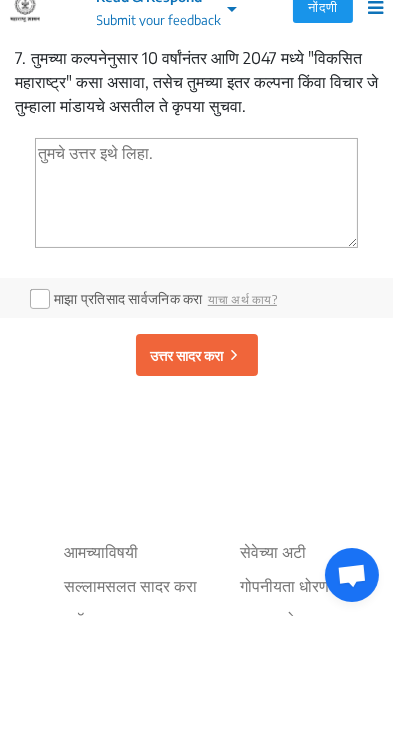 click at bounding box center (196, 324) 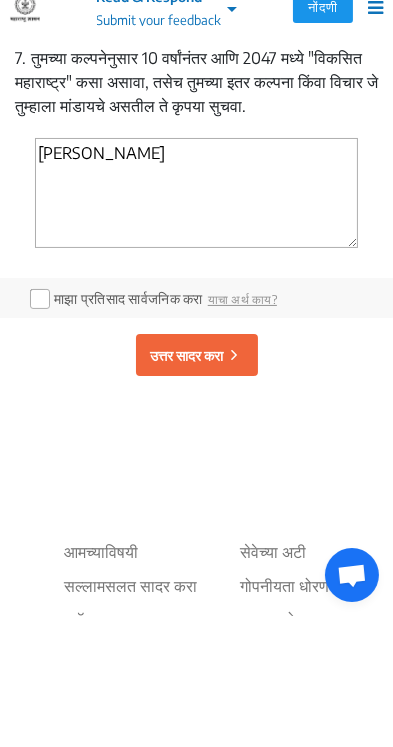 type on "Changl" 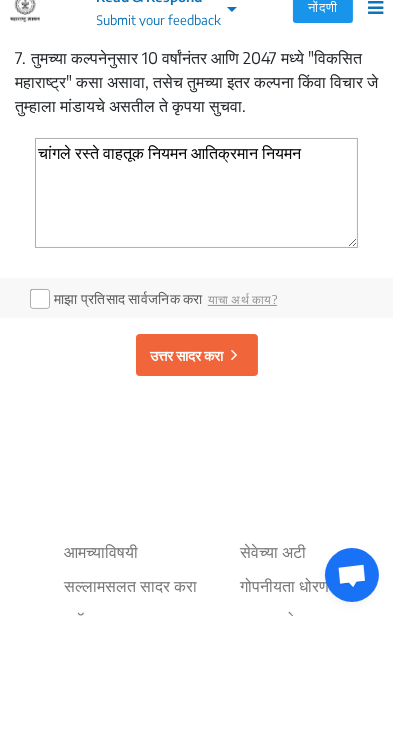 click on "चांगले रस्ते वाहतूक नियमन आतिक्रमान नियमन" at bounding box center (196, 324) 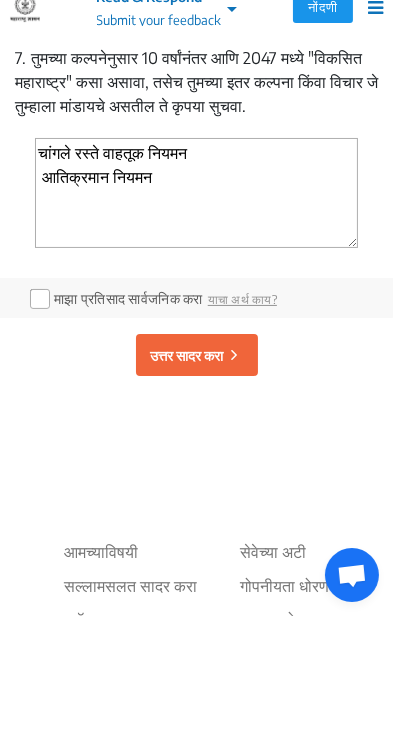 click on "चांगले रस्ते वाहतूक नियमन
आतिक्रमान नियमन" at bounding box center [196, 324] 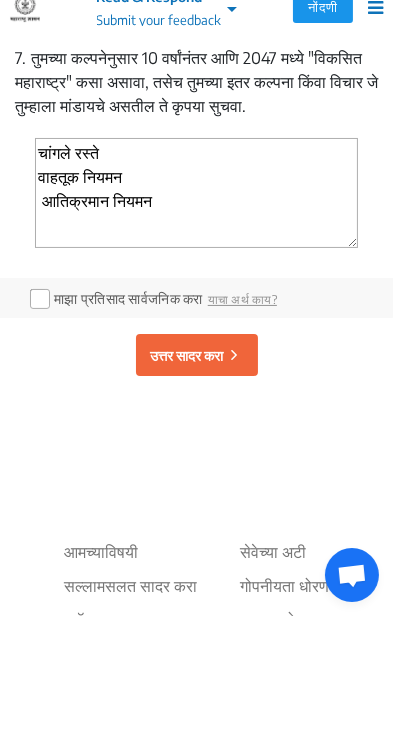 click on "चांगले रस्ते
वाहतूक नियमन
आतिक्रमान नियमन" at bounding box center [196, 324] 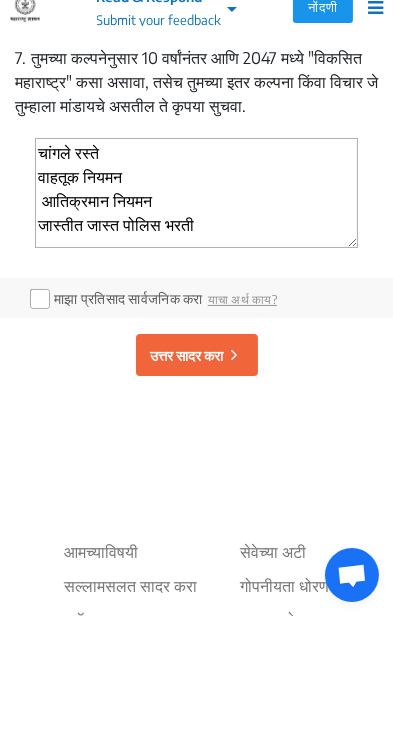 scroll, scrollTop: 11, scrollLeft: 0, axis: vertical 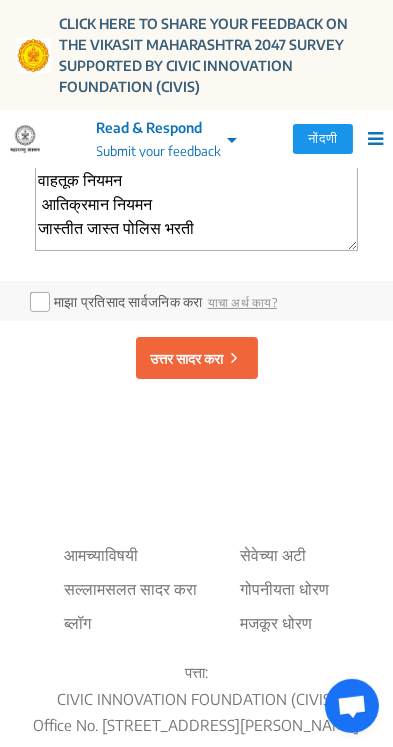 click on "चांगले रस्ते
वाहतूक नियमन
आतिक्रमान नियमन
जास्तीत जास्त पोलिस भरती" at bounding box center [196, 196] 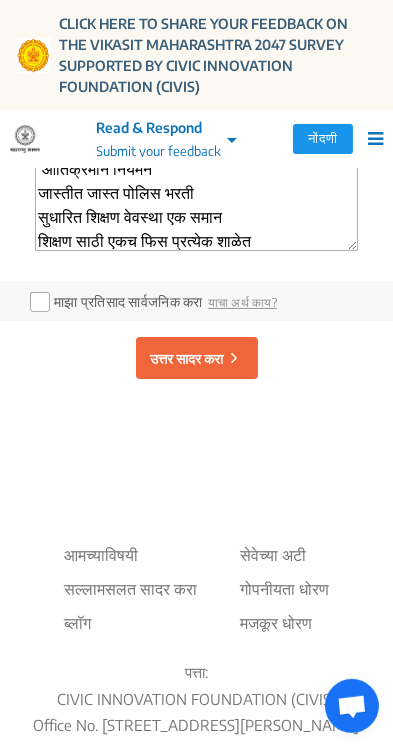 scroll, scrollTop: 63, scrollLeft: 0, axis: vertical 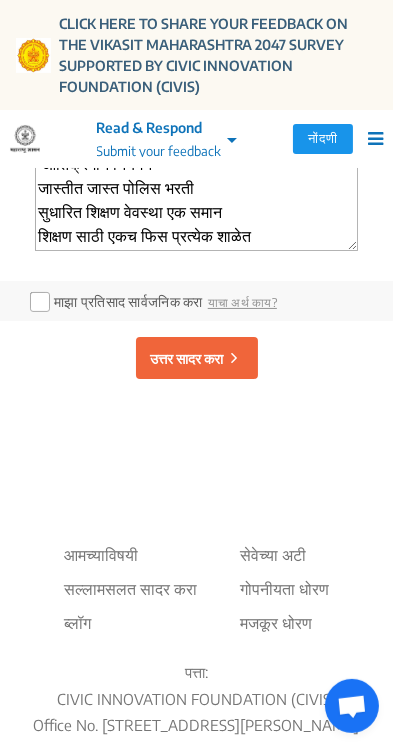 type on "चांगले रस्ते
वाहतूक नियमन
आतिक्रमान नियमन
जास्तीत जास्त पोलिस भरती
सुधारित शिक्षण वेवस्था एक समान
शिक्षण साठी एकच फिस प्रत्येक शाळेत" 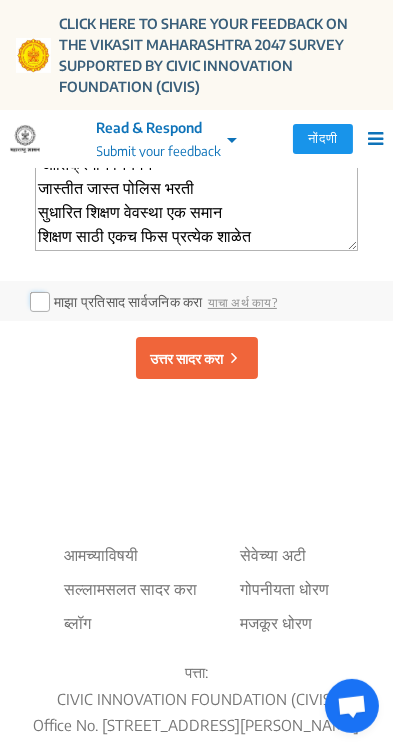 click 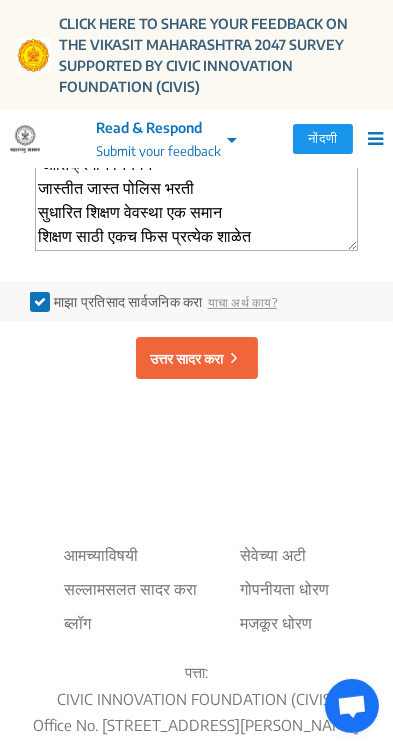 click on "उत्तर सादर करा" 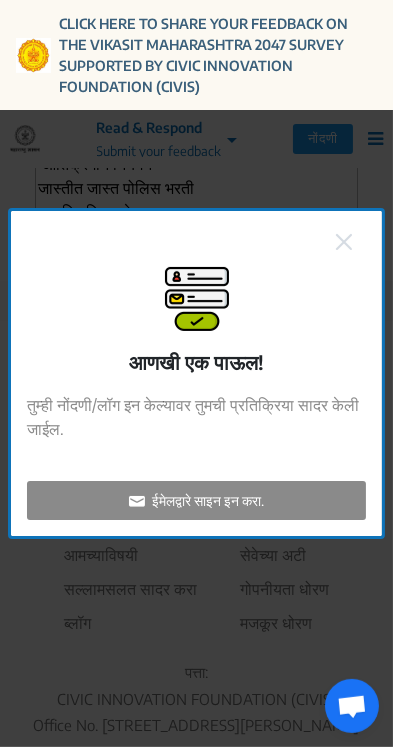 click on "ईमेलद्वारे साइन इन करा." 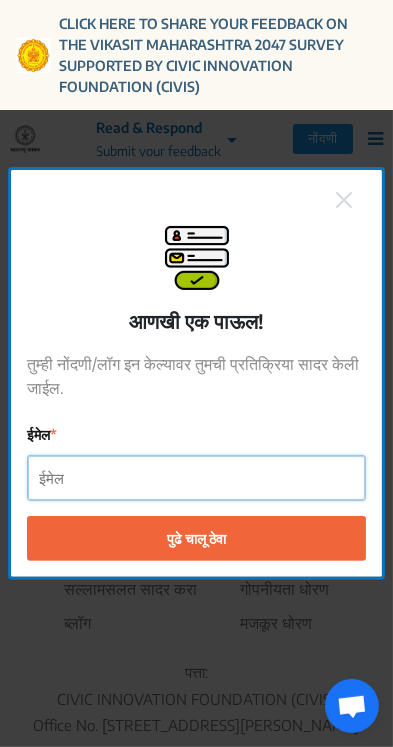 click on "ईमेल" at bounding box center (196, 478) 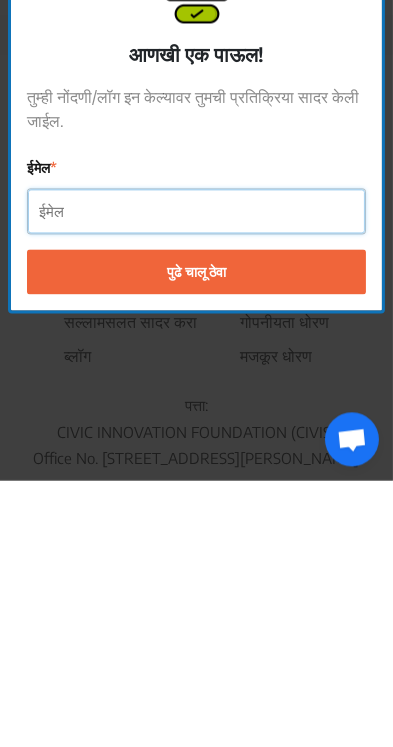 scroll, scrollTop: 4356, scrollLeft: 0, axis: vertical 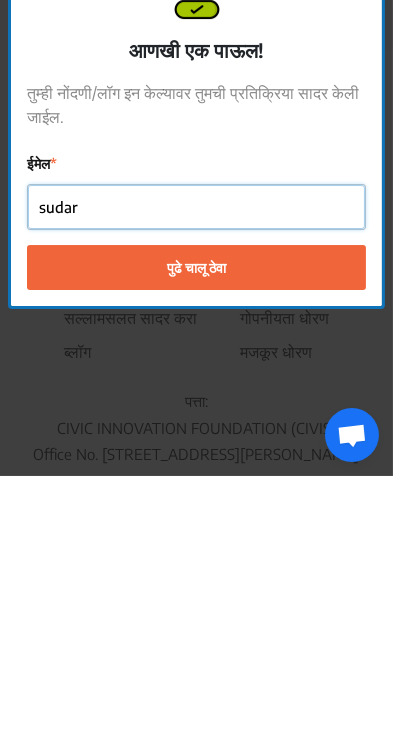 type on "sudars" 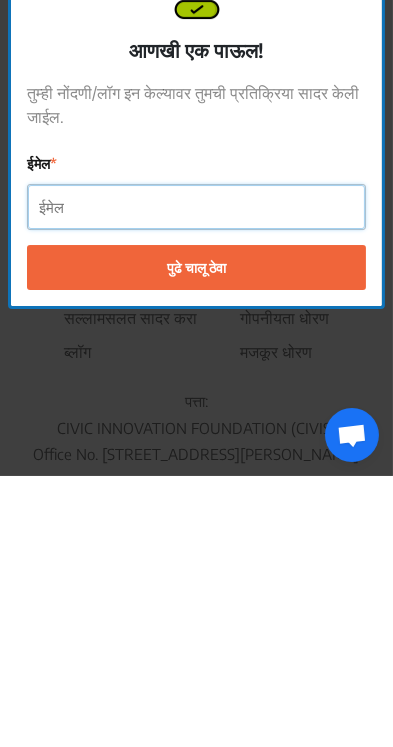 type on "सुदर्शन" 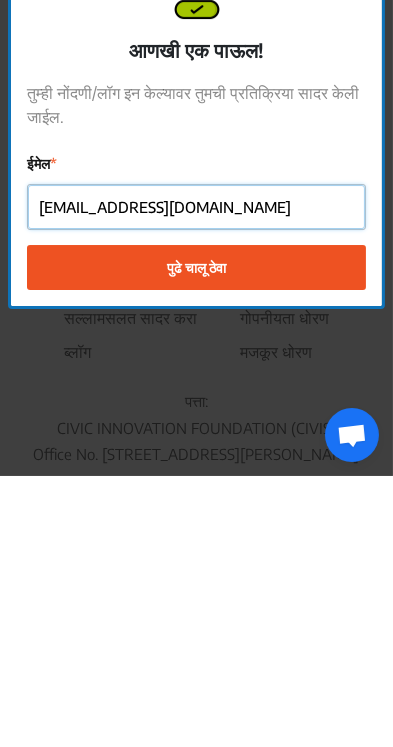 type on "sudarshan.lahiwal@gmail.com" 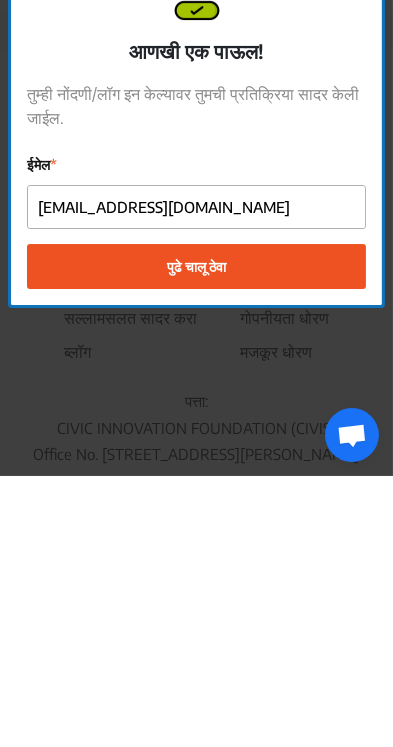 click on "पुढे चालू ठेवा" 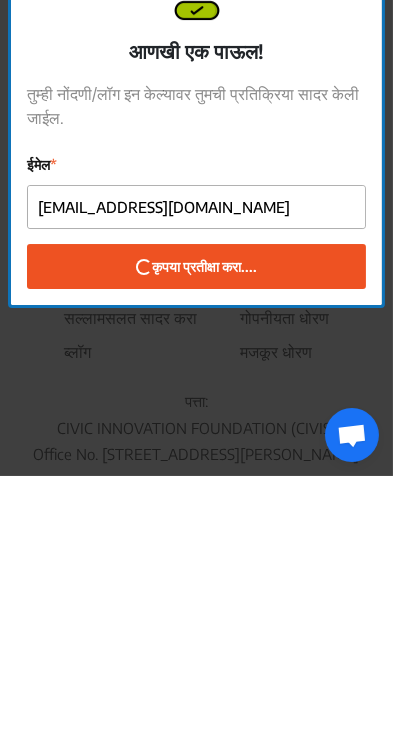 scroll, scrollTop: 4356, scrollLeft: 0, axis: vertical 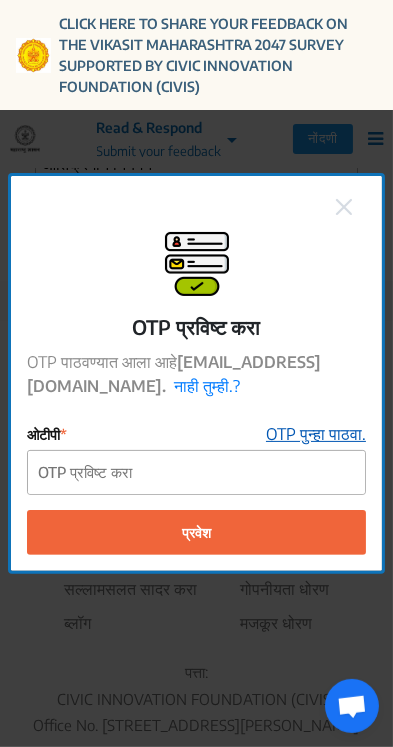 click on "OTP पुन्हा पाठवा." 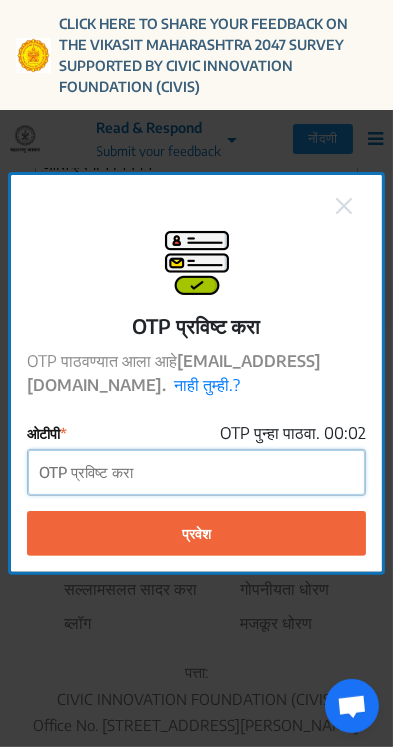 click on "ओटीपी" at bounding box center (196, 472) 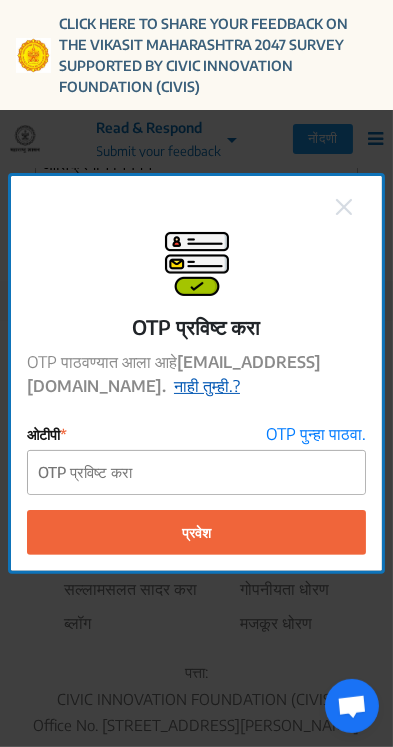 click on "नाही तुम्ही.?" 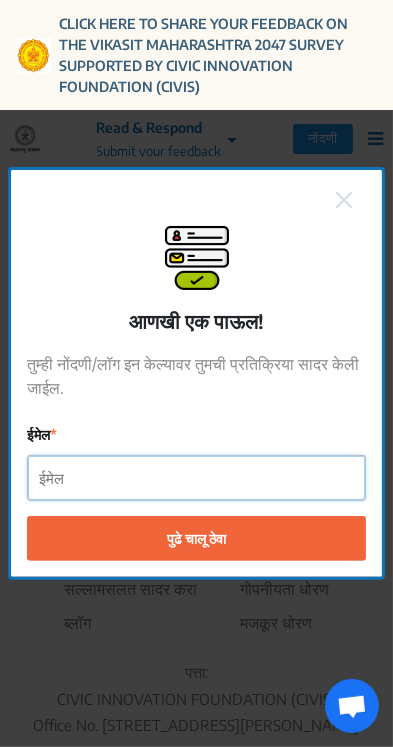 click on "ईमेल" at bounding box center [196, 478] 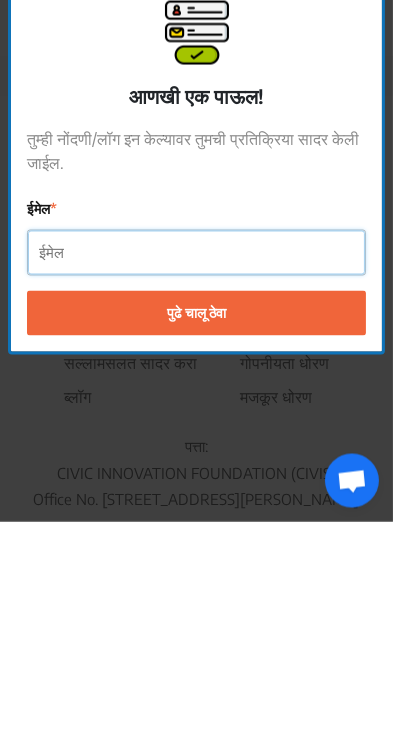 scroll, scrollTop: 4356, scrollLeft: 0, axis: vertical 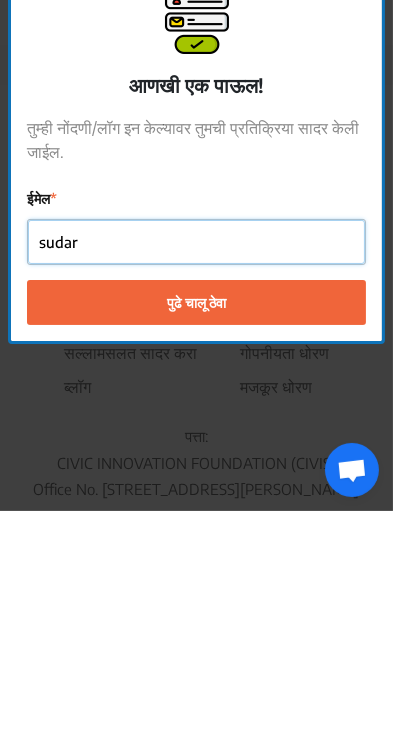 type on "sudars" 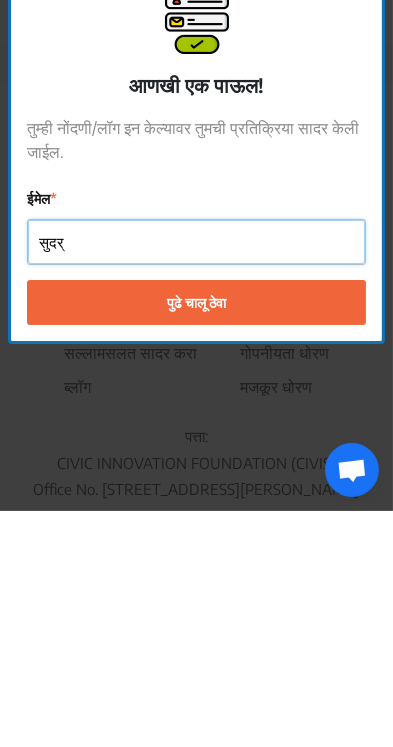 type on "सुदर्ष" 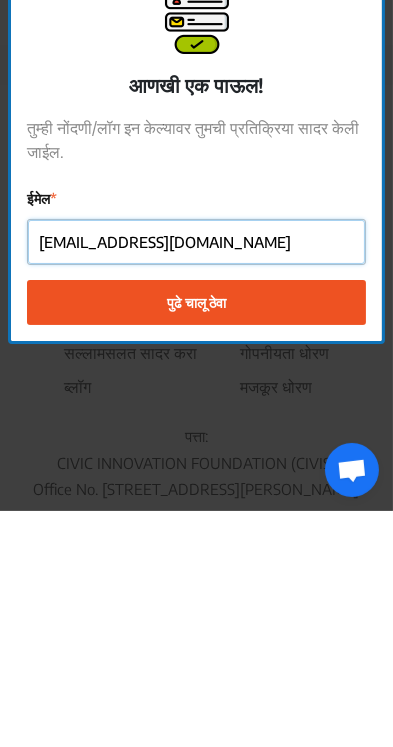 type on "sudarshan.lahiwal@gmail.com" 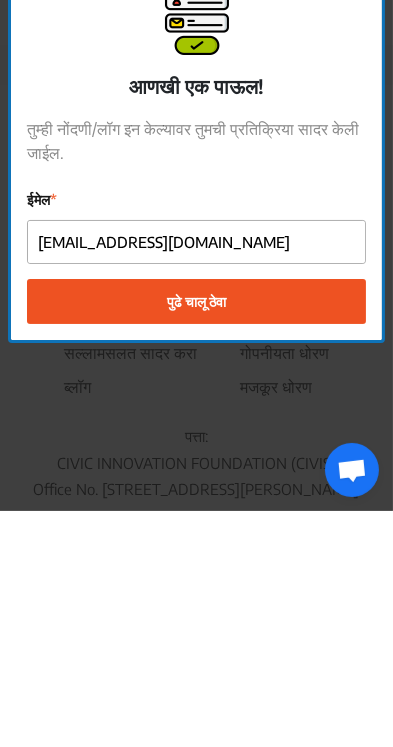 click on "पुढे चालू ठेवा" 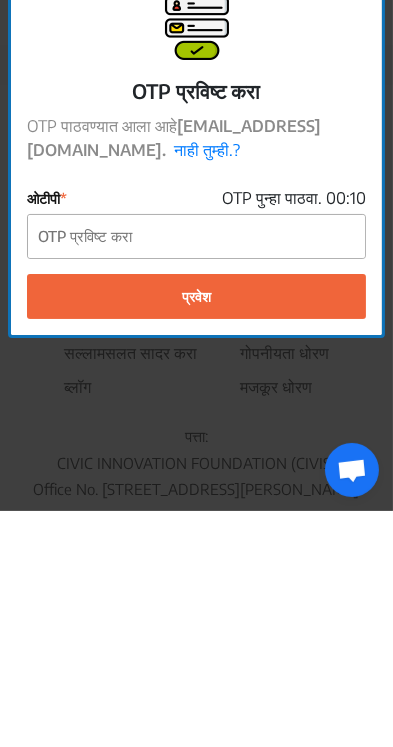 scroll, scrollTop: 41, scrollLeft: 0, axis: vertical 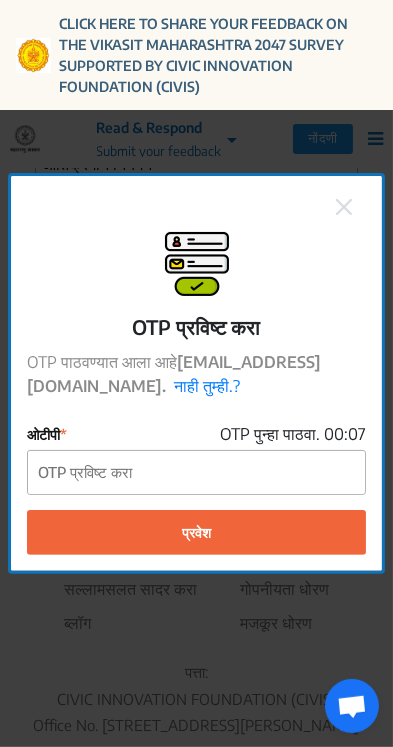 click at bounding box center [352, 708] 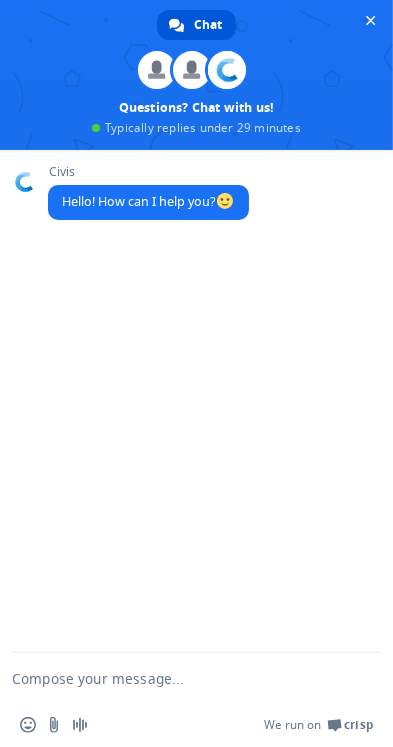 scroll, scrollTop: 0, scrollLeft: 0, axis: both 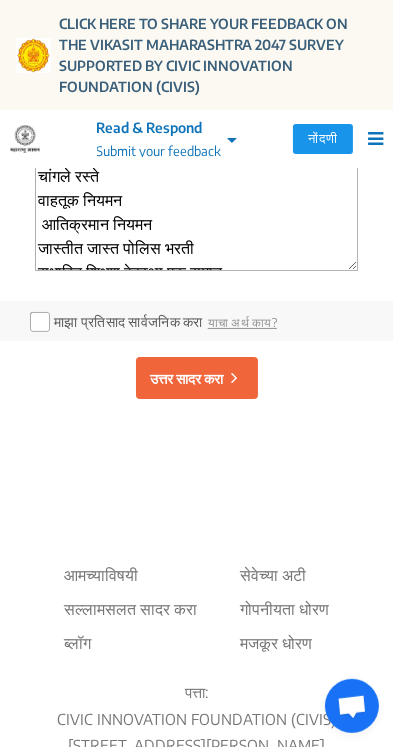 click on "उत्तर सादर करा" 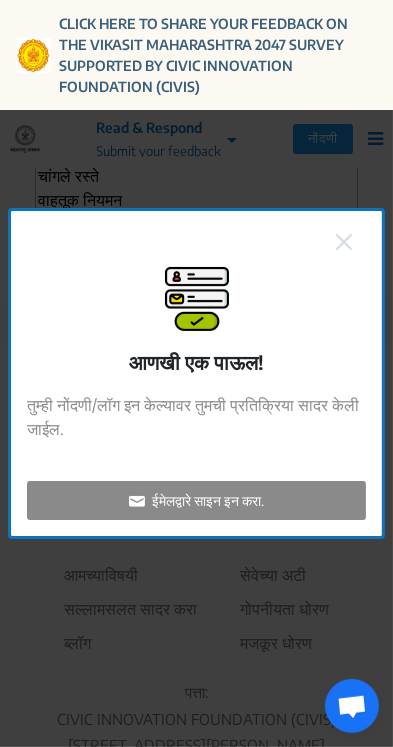 click on "ईमेलद्वारे साइन इन करा." 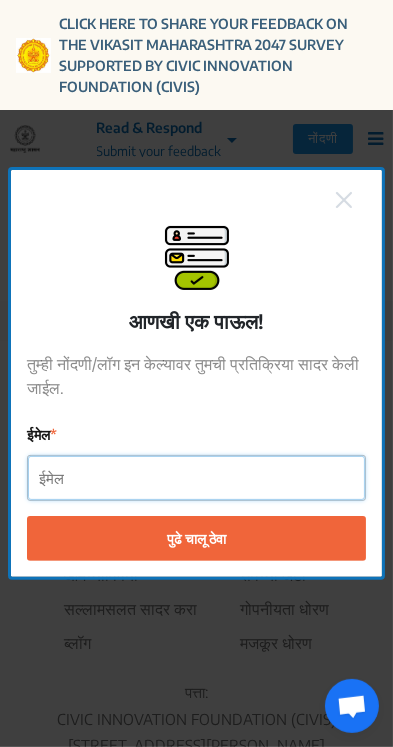 click on "ईमेल" at bounding box center (196, 478) 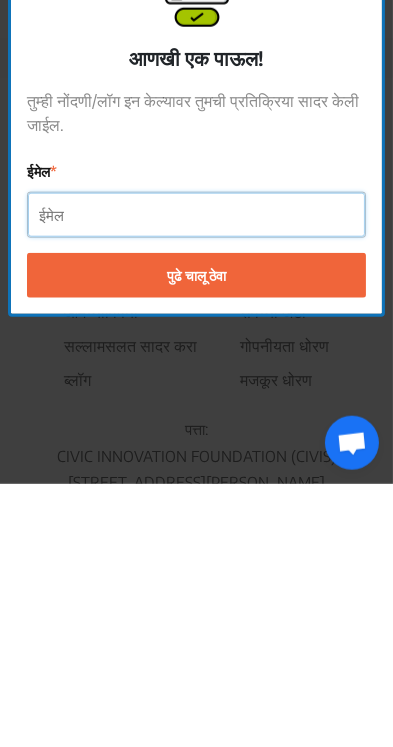scroll, scrollTop: 4336, scrollLeft: 0, axis: vertical 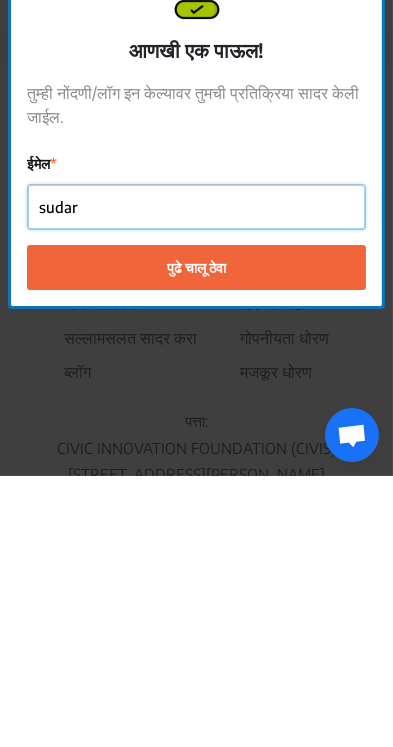 type on "sudars" 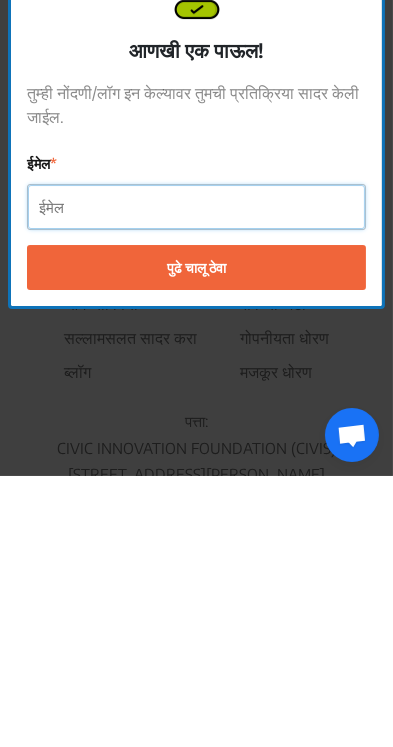 type on "सुदर्शन" 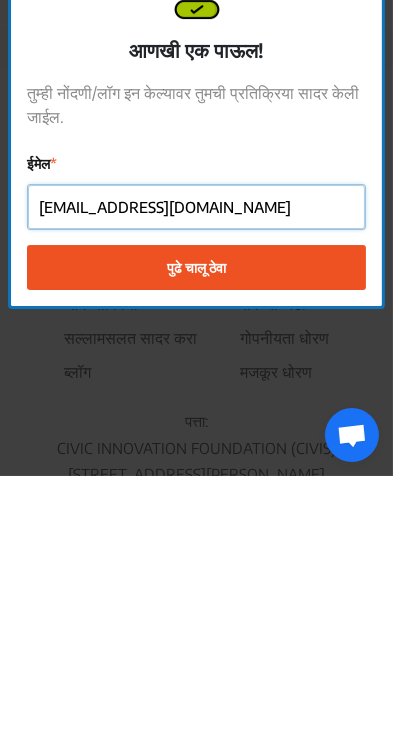 type on "sudarshan.lahiwal@gmail.com" 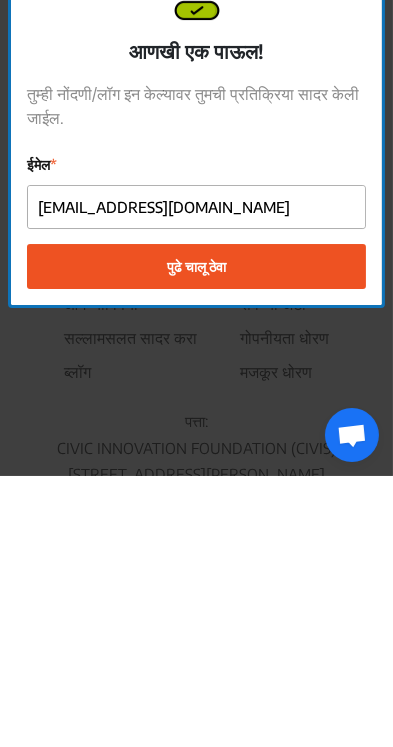click on "पुढे चालू ठेवा" 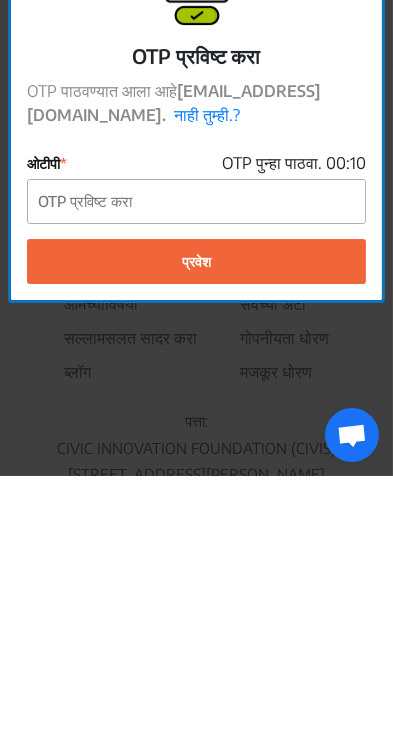 scroll, scrollTop: 4336, scrollLeft: 0, axis: vertical 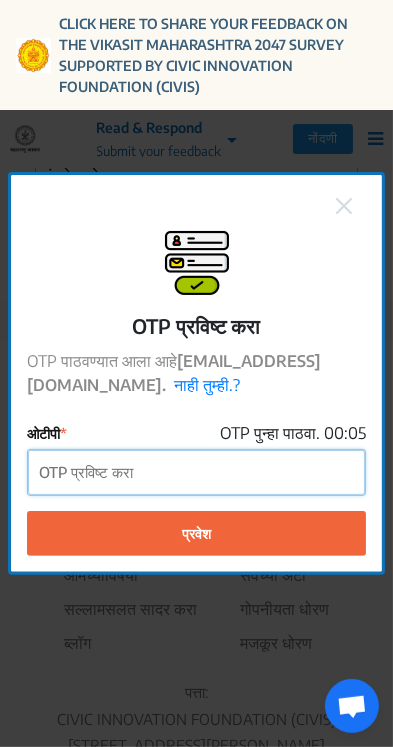 click on "ओटीपी" at bounding box center [196, 472] 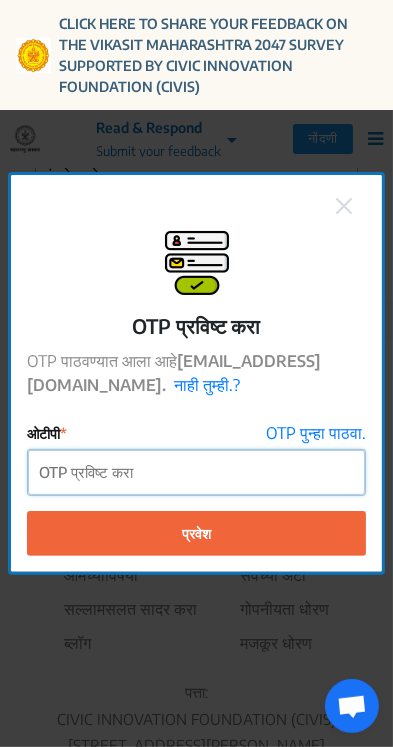 scroll, scrollTop: 50, scrollLeft: 0, axis: vertical 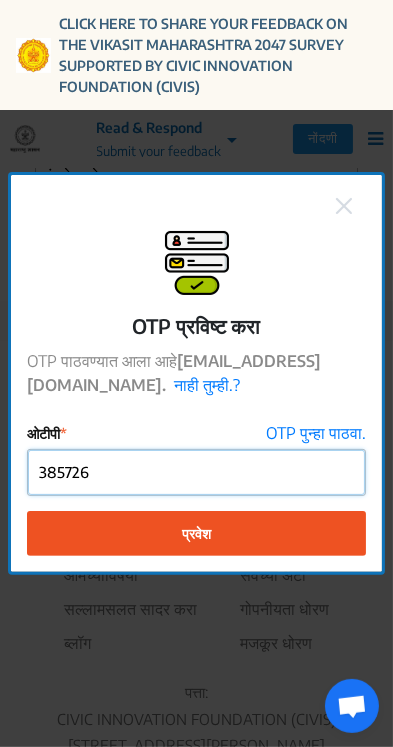 type on "385726" 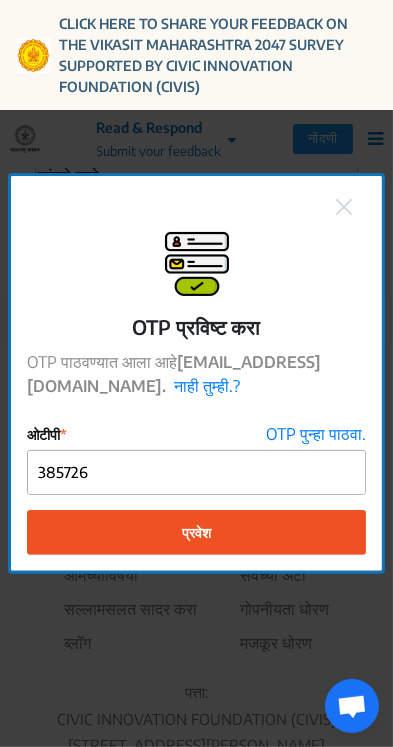 click on "प्रवेश" 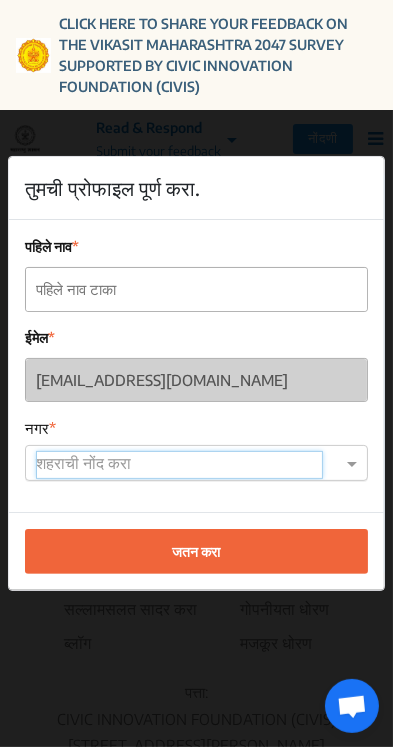 click at bounding box center (179, 465) 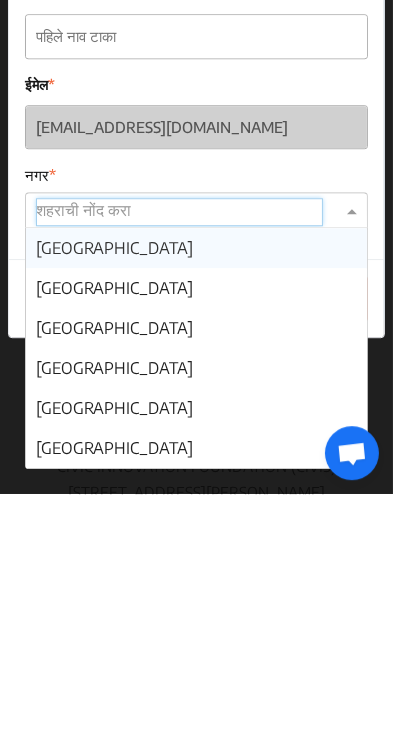 scroll, scrollTop: 4335, scrollLeft: 0, axis: vertical 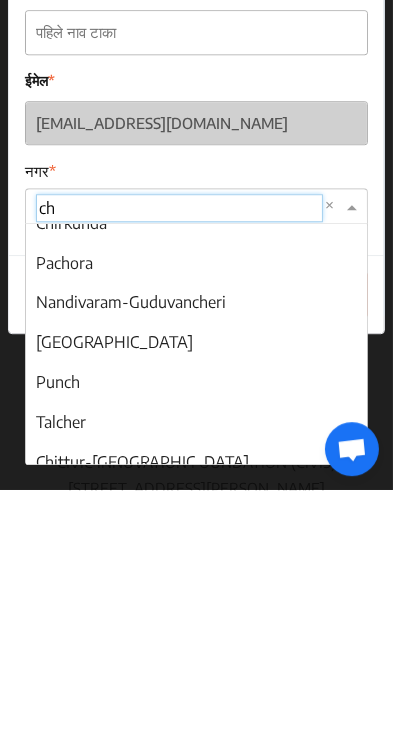 type on "chh" 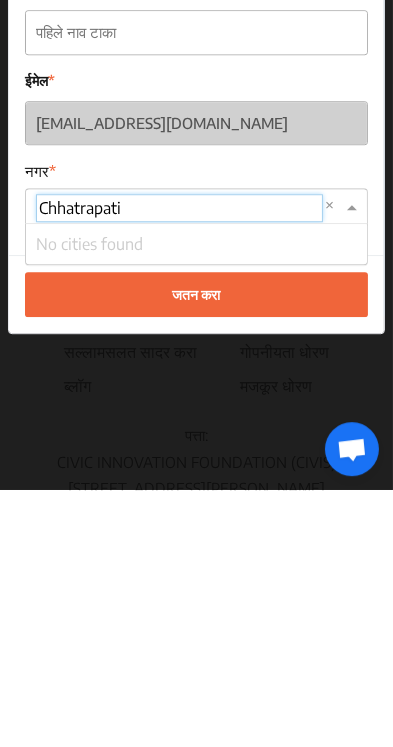 scroll, scrollTop: 0, scrollLeft: 0, axis: both 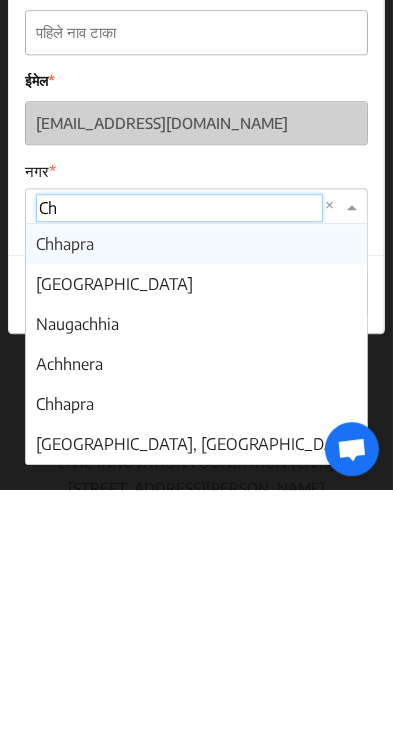 type on "C" 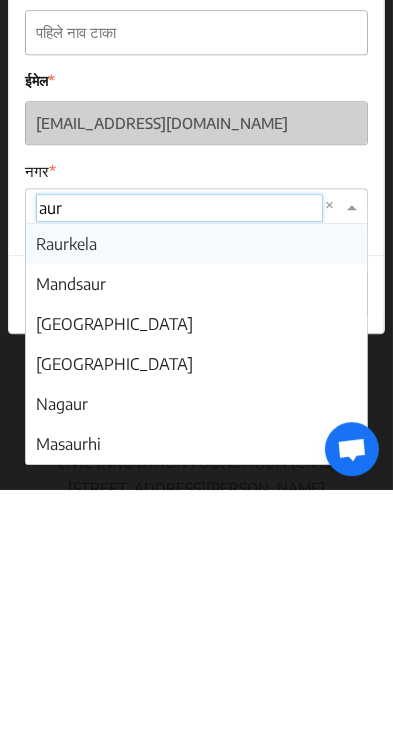 type on "aura" 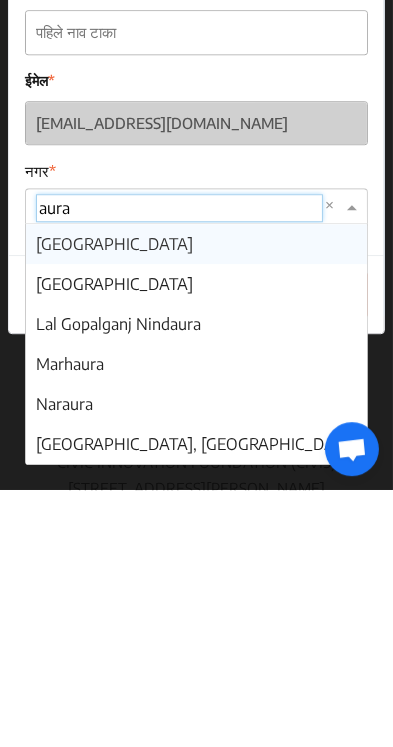 click on "Aurangabad" at bounding box center [196, 501] 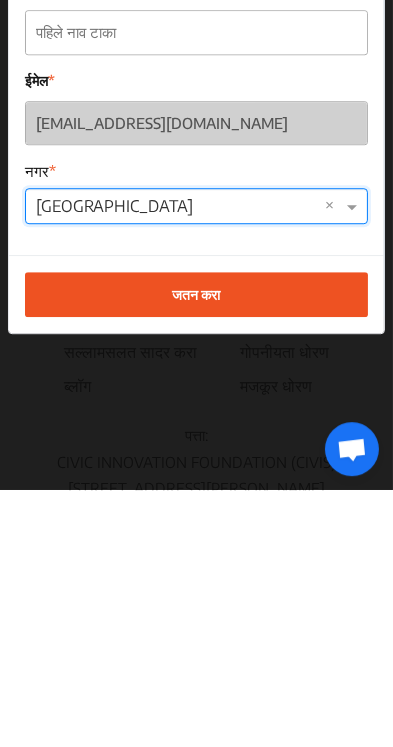 click on "जतन करा" 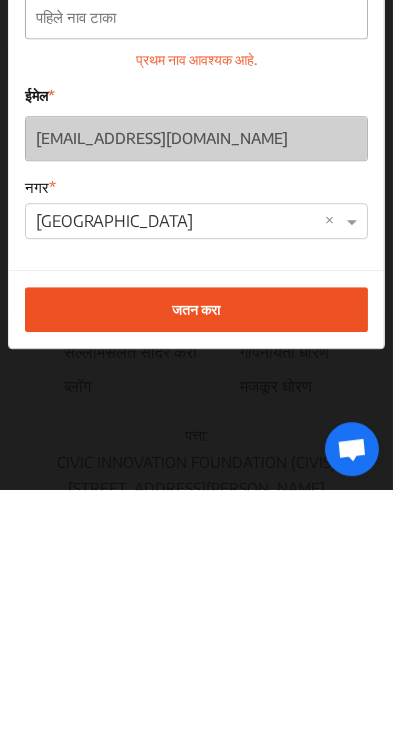 scroll, scrollTop: 4336, scrollLeft: 0, axis: vertical 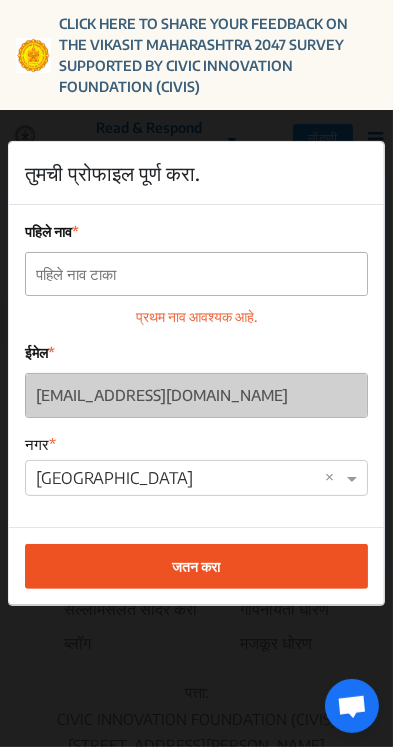 click on "जतन करा" 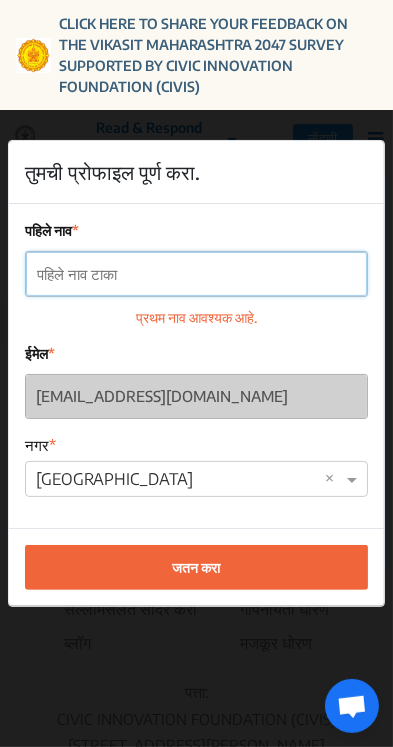 click on "पहिले नाव" at bounding box center (196, 274) 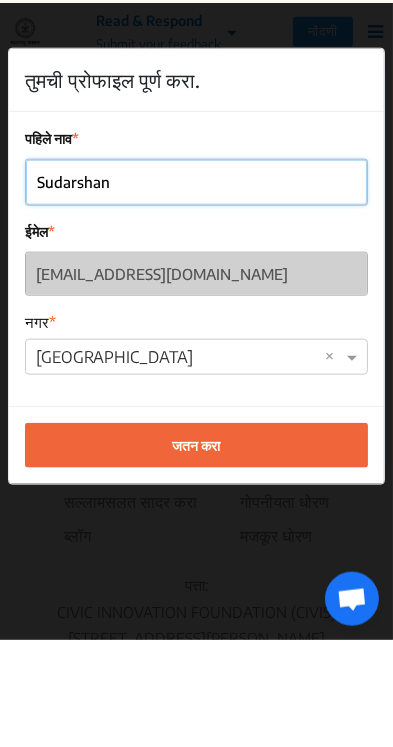 scroll, scrollTop: 4335, scrollLeft: 0, axis: vertical 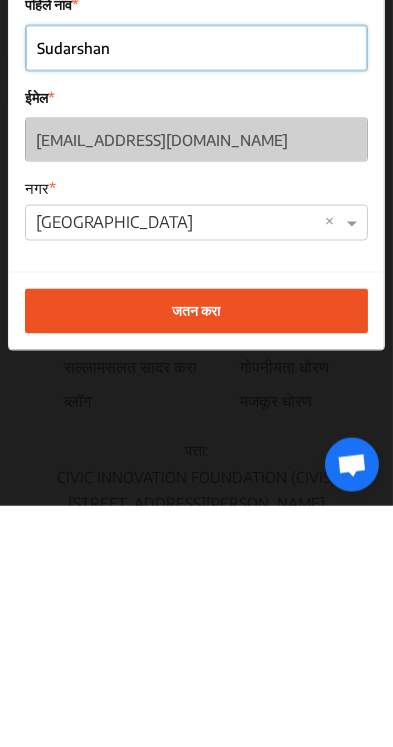 type on "Sudarshan" 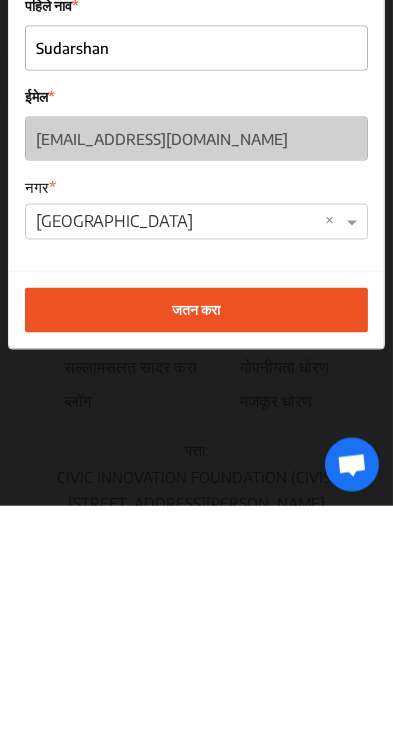 click on "जतन करा" 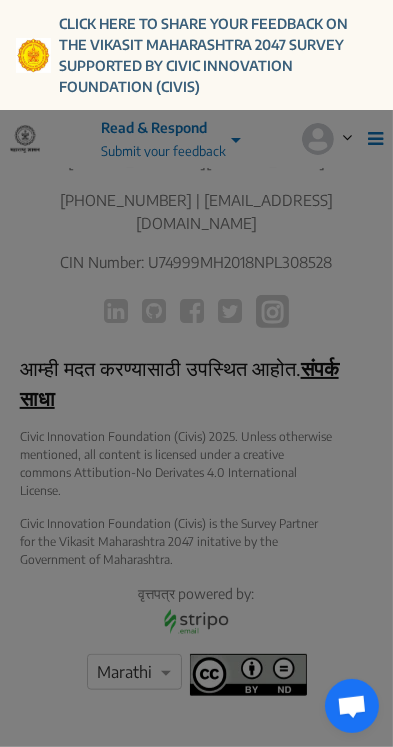scroll, scrollTop: 714, scrollLeft: 0, axis: vertical 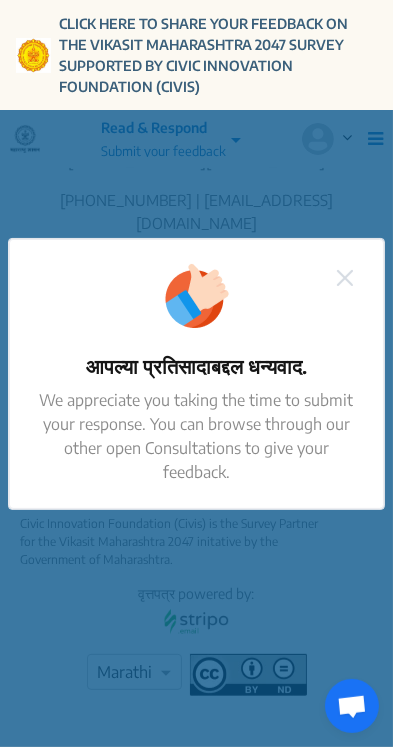 click on "We appreciate you taking the time to submit your response. You can browse through our other open Consultations to give your feedback." 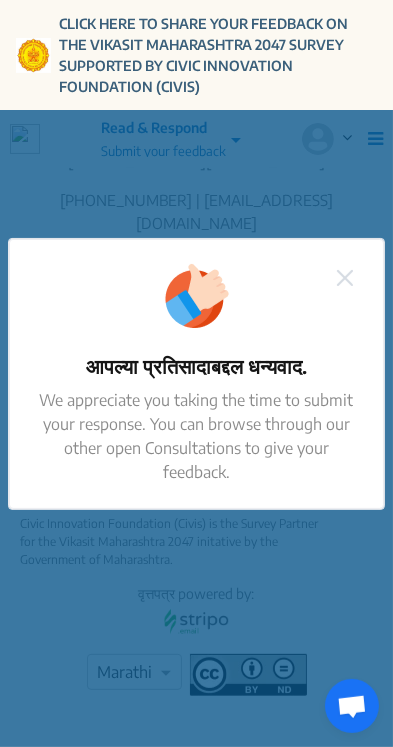 click on "We appreciate you taking the time to submit your response. You can browse through our other open Consultations to give your feedback." 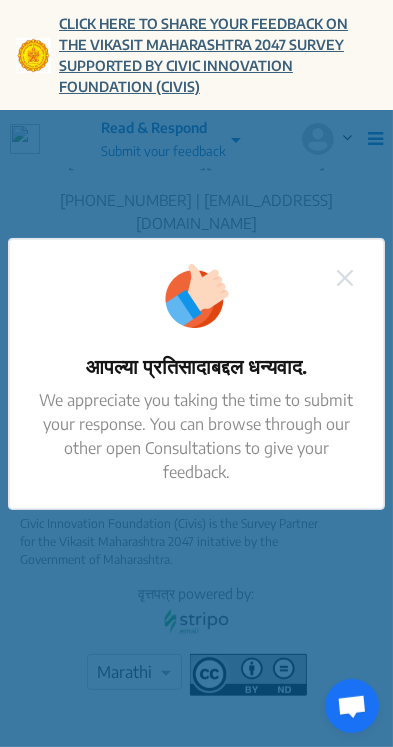 click on "CLICK HERE TO SHARE YOUR FEEDBACK ON THE VIKASIT MAHARASHTRA 2047 SURVEY SUPPORTED BY CIVIC INNOVATION FOUNDATION (CIVIS)" at bounding box center (218, 55) 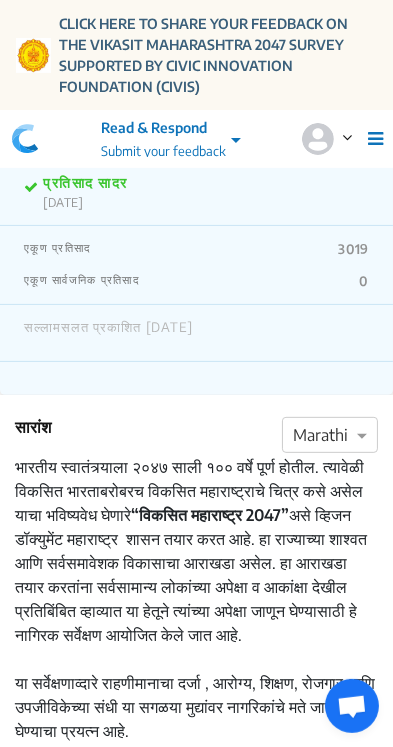 scroll, scrollTop: 0, scrollLeft: 0, axis: both 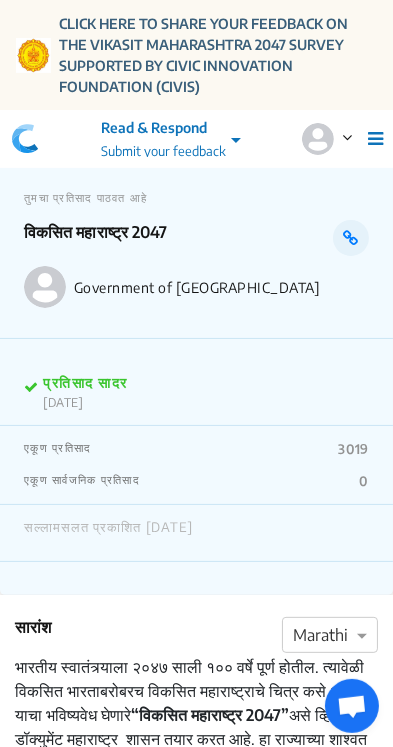 click on "12th Jul 25" 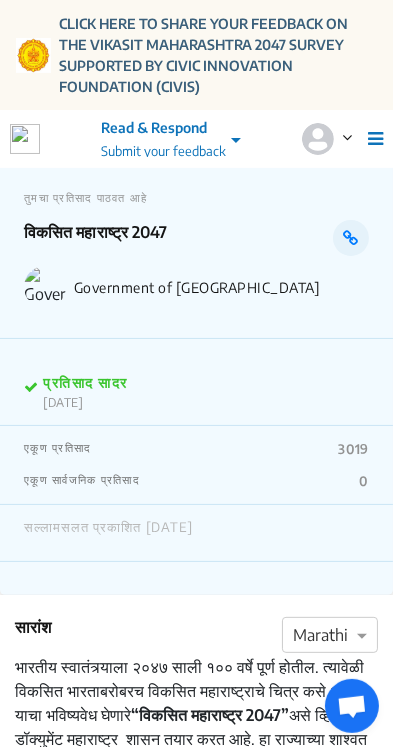 click on "Government of [GEOGRAPHIC_DATA]" 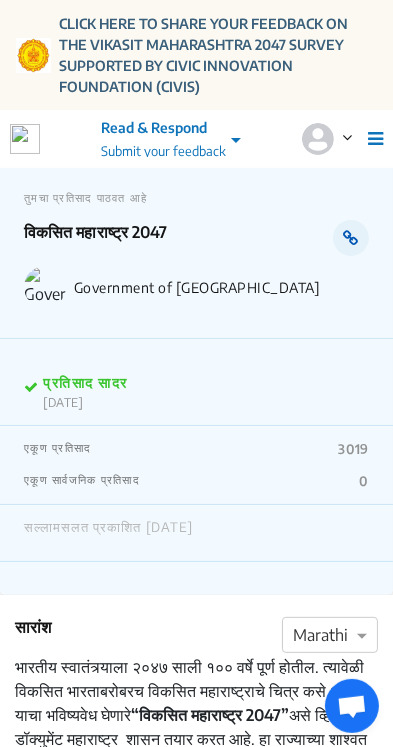 click 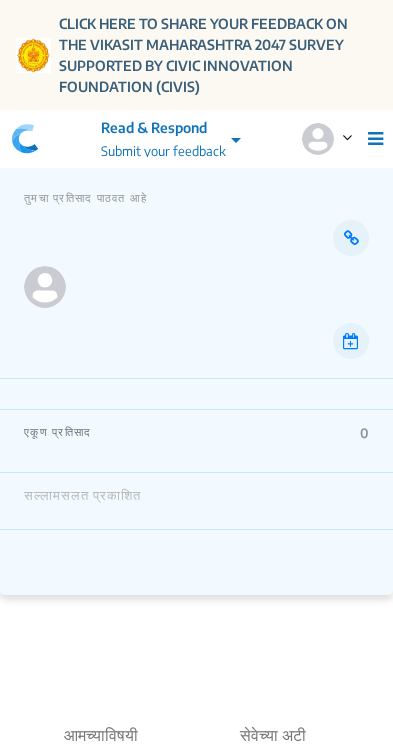 scroll, scrollTop: 0, scrollLeft: 0, axis: both 